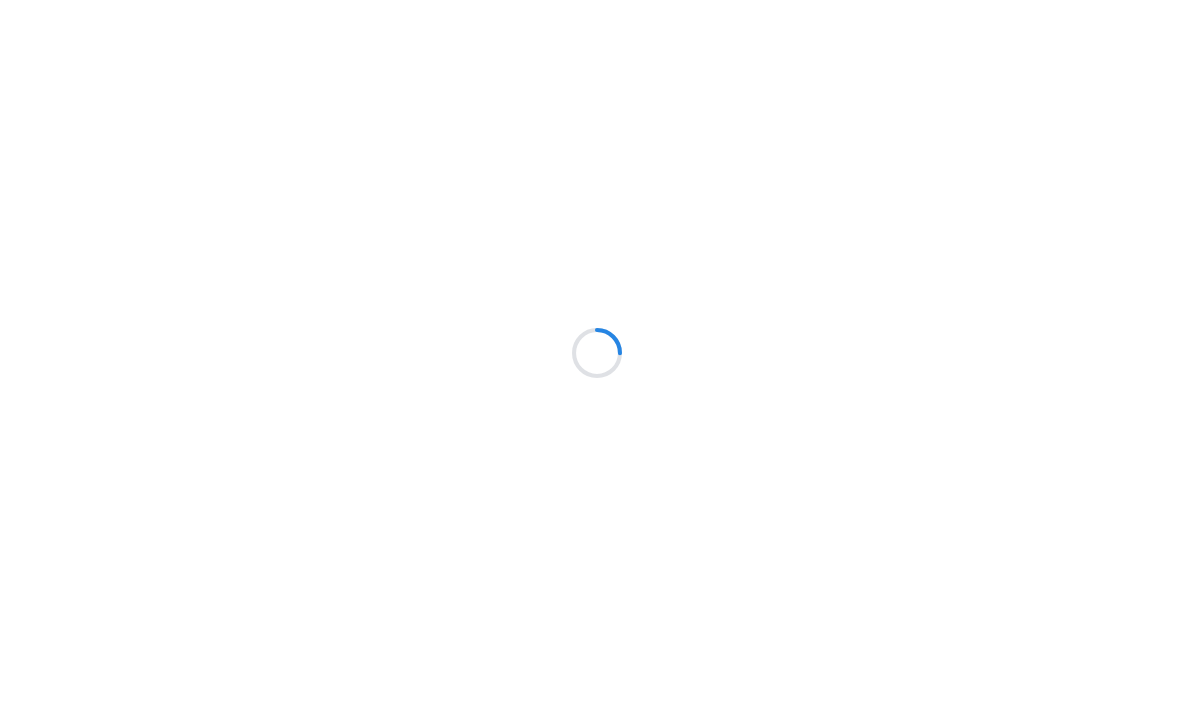 scroll, scrollTop: 0, scrollLeft: 0, axis: both 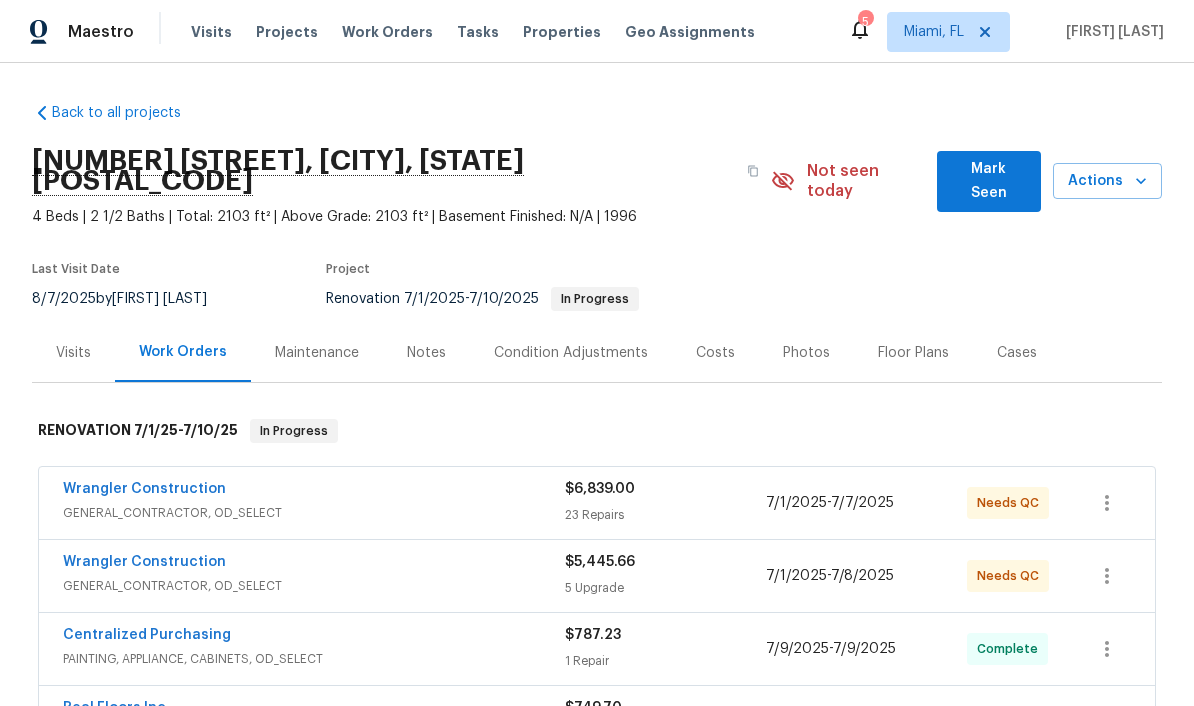 click on "Photos" at bounding box center (806, 353) 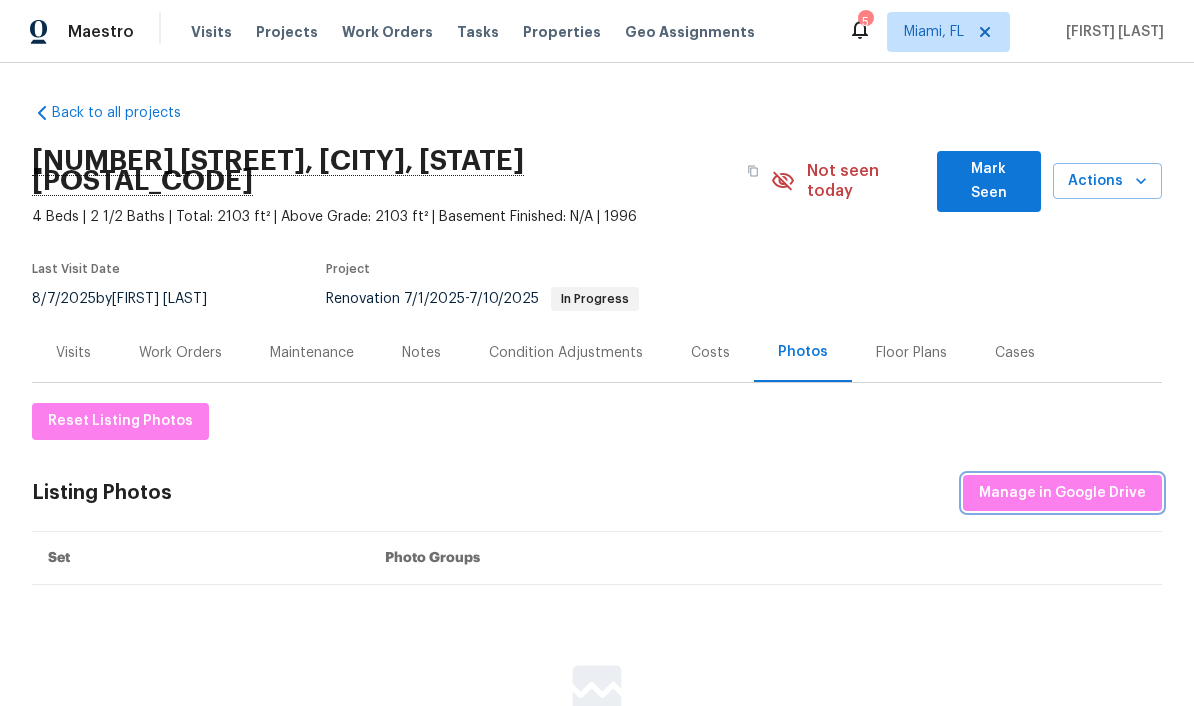 click on "Manage in Google Drive" at bounding box center [1062, 493] 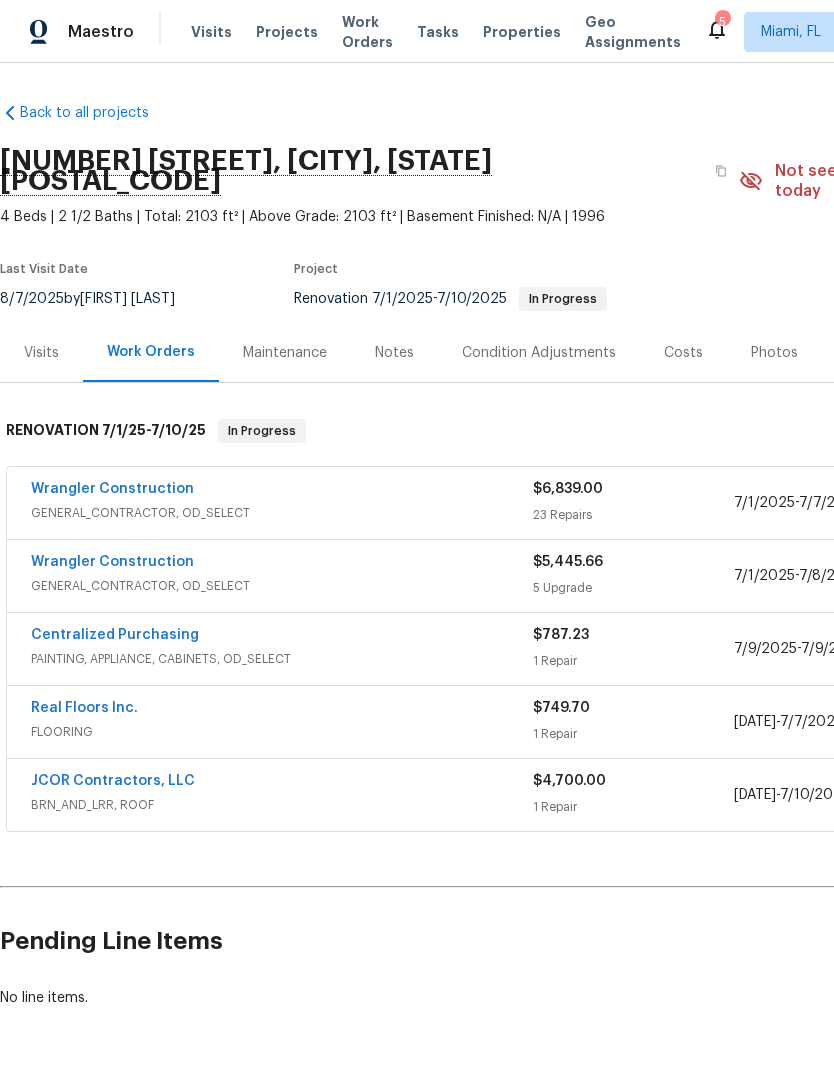 scroll, scrollTop: 0, scrollLeft: 0, axis: both 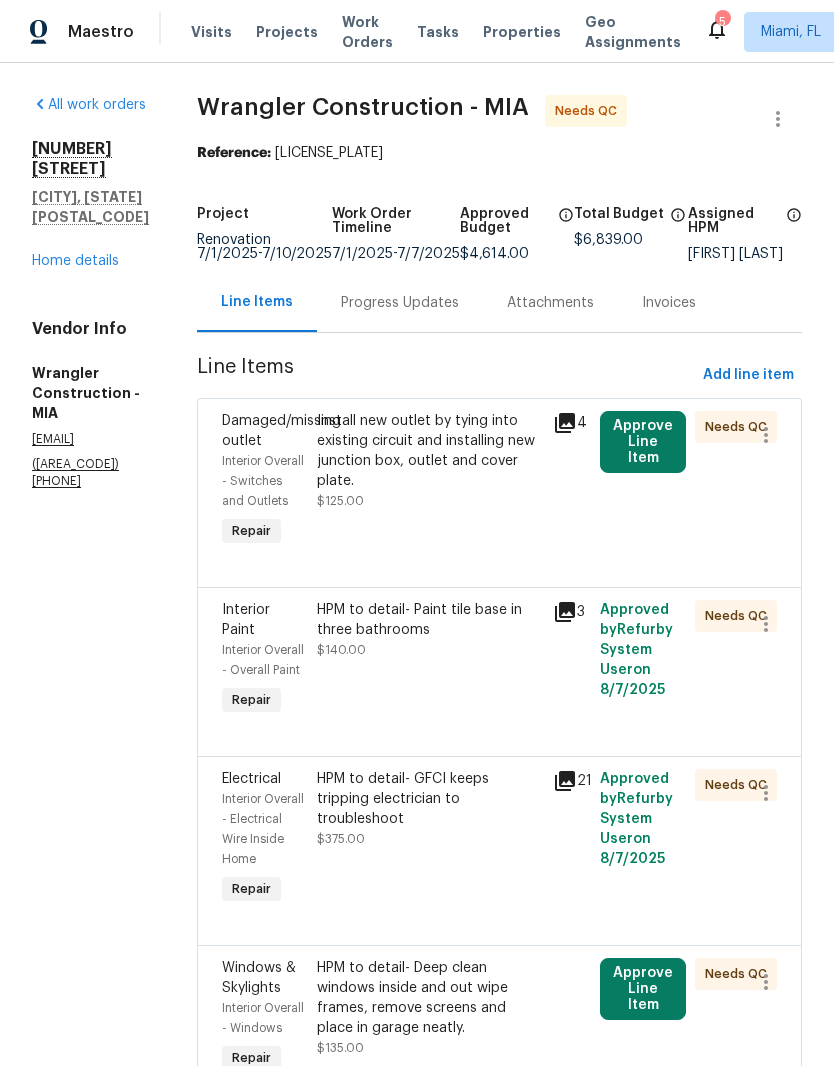 click on "Home details" at bounding box center (75, 261) 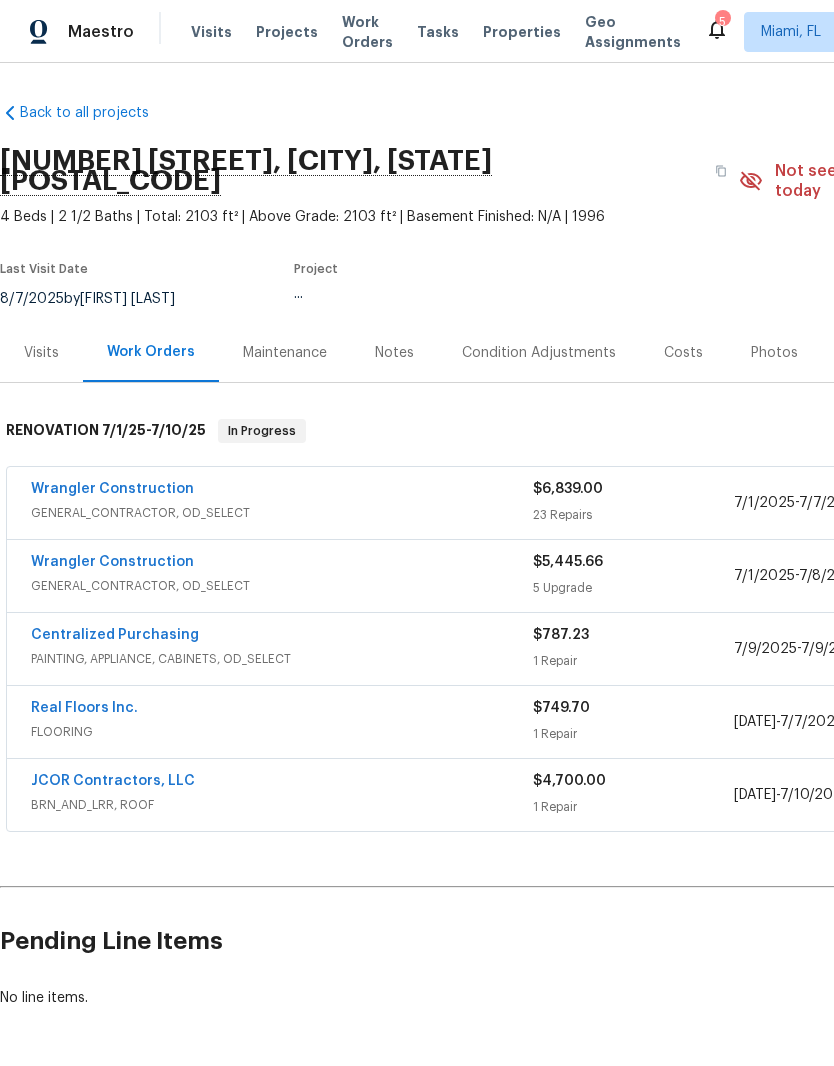 click on "Wrangler Construction" at bounding box center [282, 491] 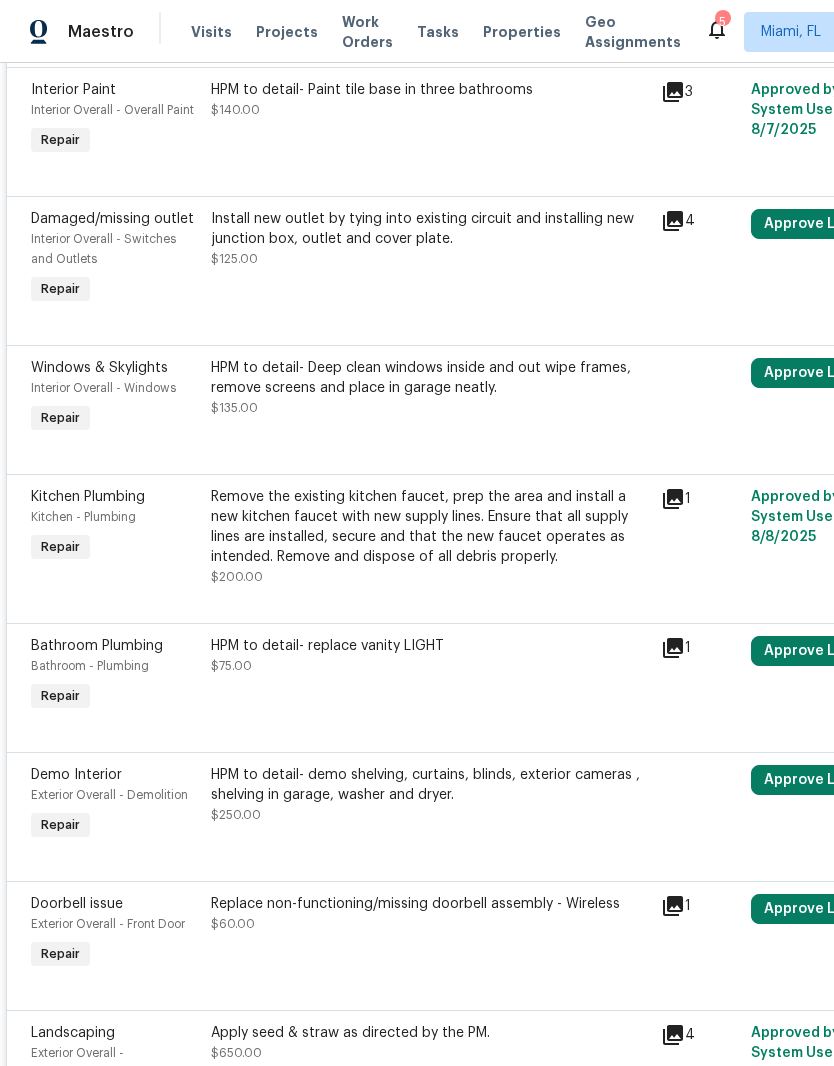 scroll, scrollTop: 1874, scrollLeft: -1, axis: both 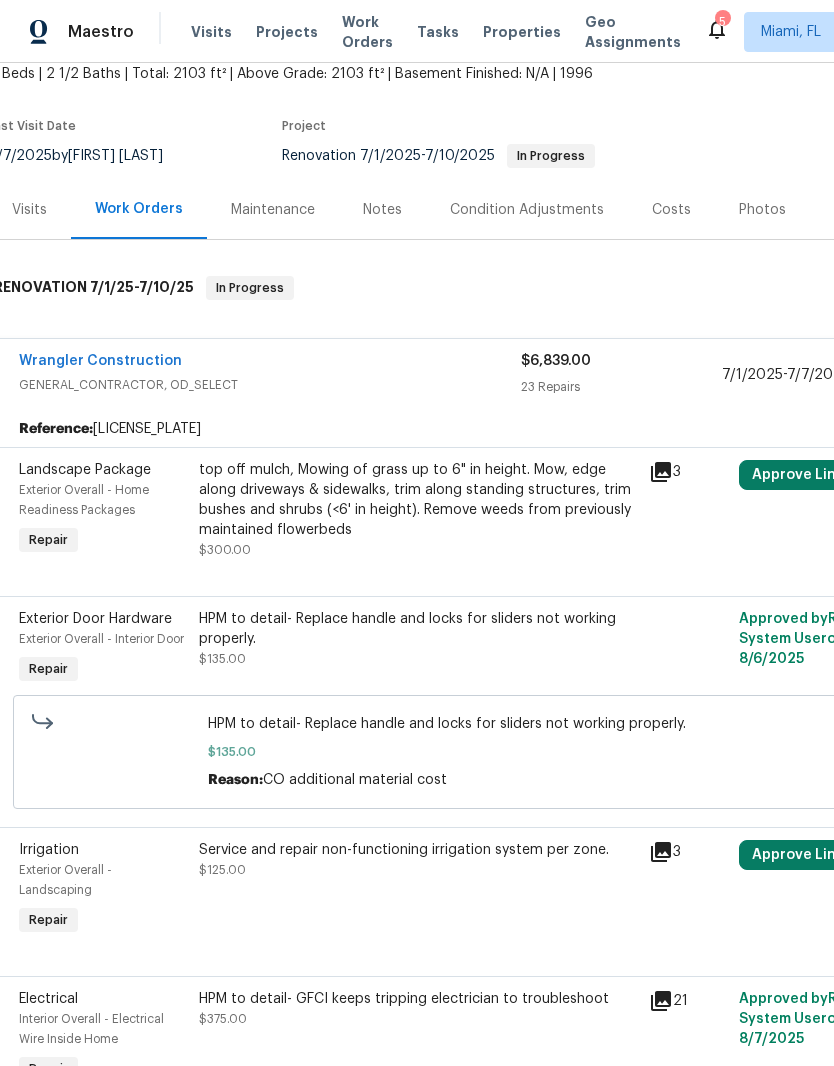 click on "Wrangler Construction" at bounding box center (270, 363) 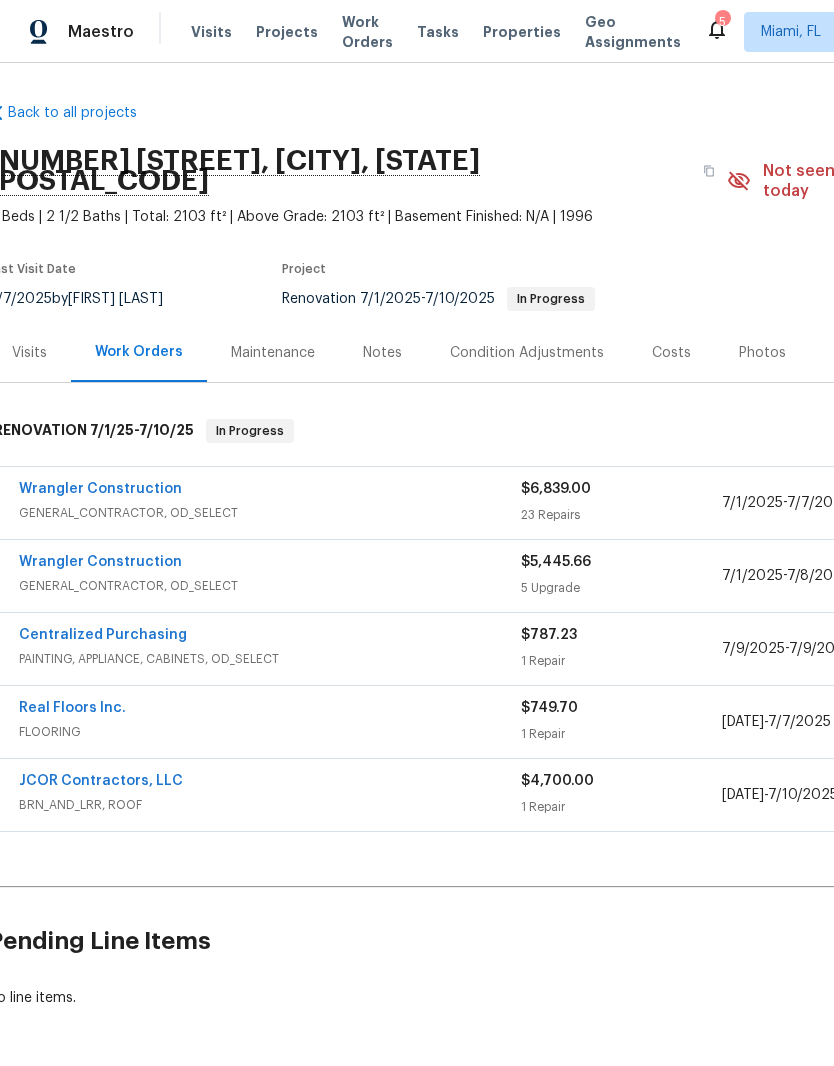 scroll, scrollTop: 57, scrollLeft: 0, axis: vertical 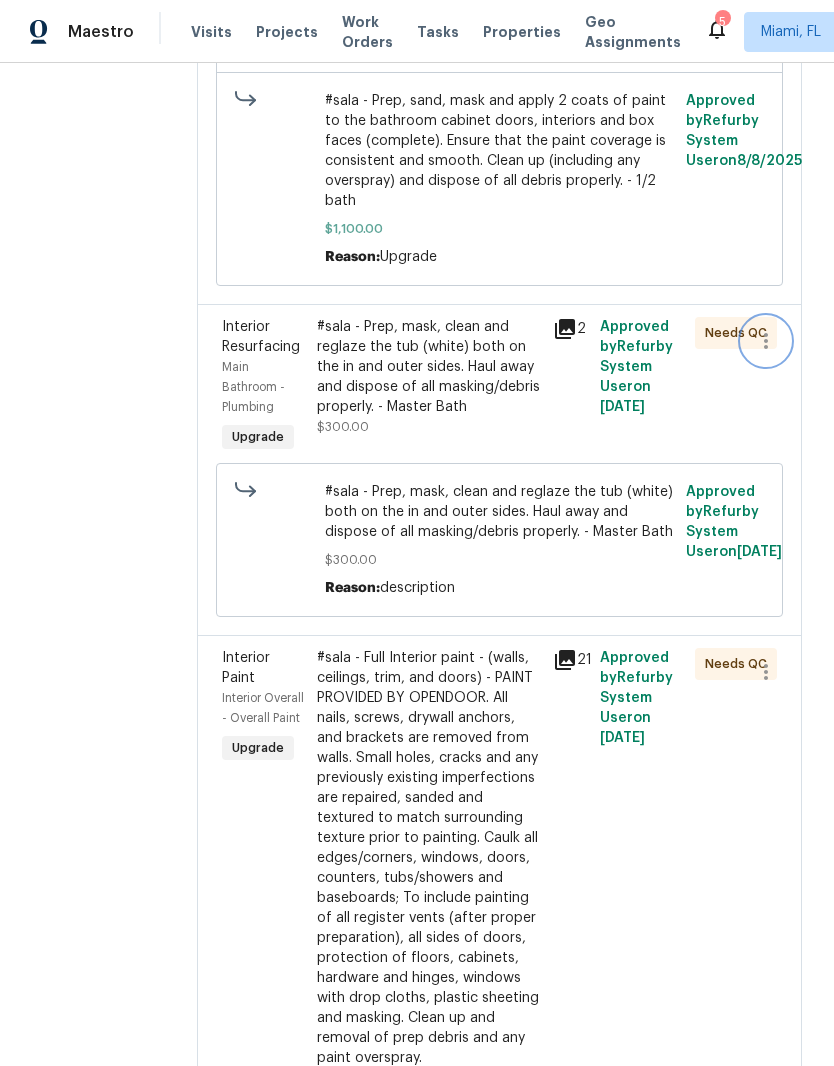 click at bounding box center (766, 341) 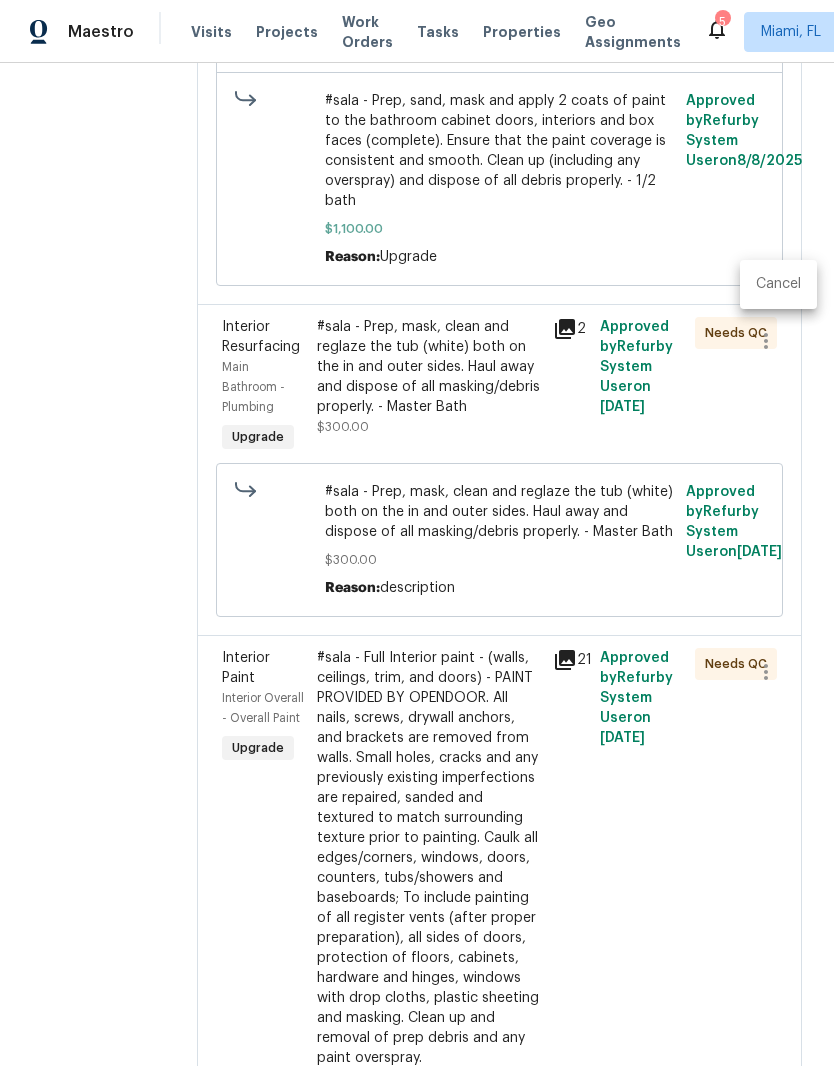 click on "Cancel" at bounding box center [778, 284] 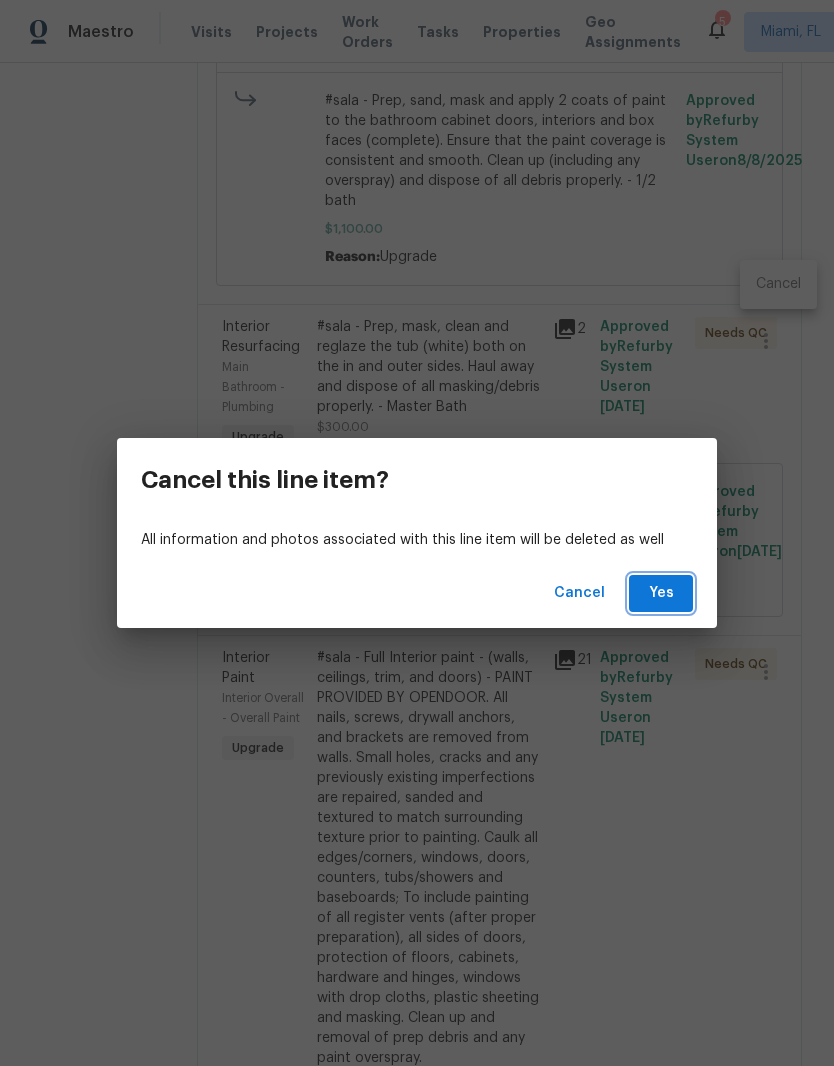 click on "Yes" at bounding box center (661, 593) 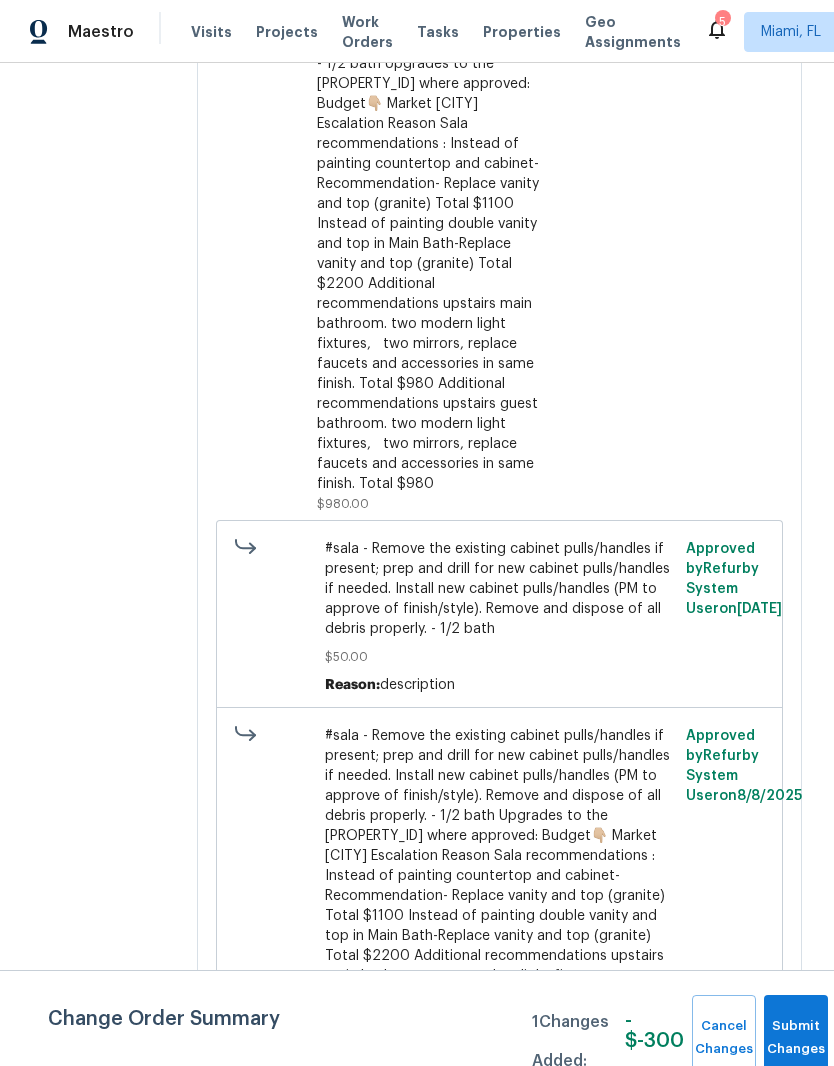 scroll, scrollTop: 2583, scrollLeft: 0, axis: vertical 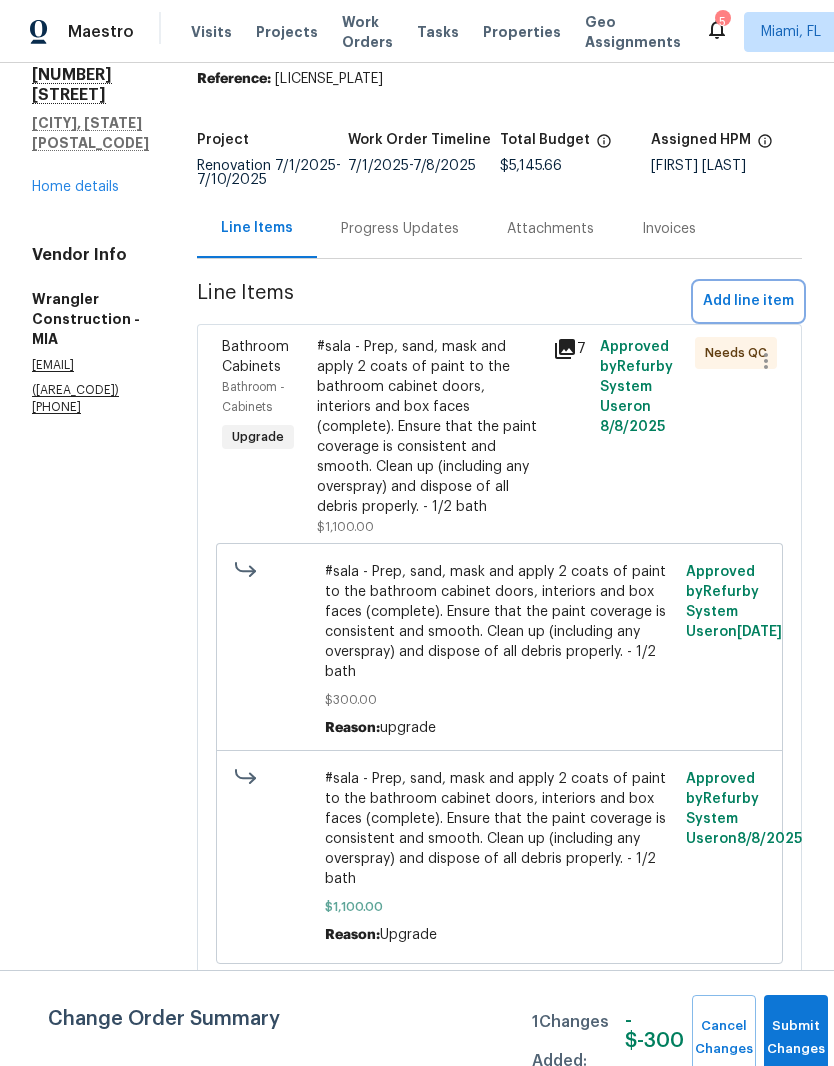 click on "Add line item" at bounding box center [748, 301] 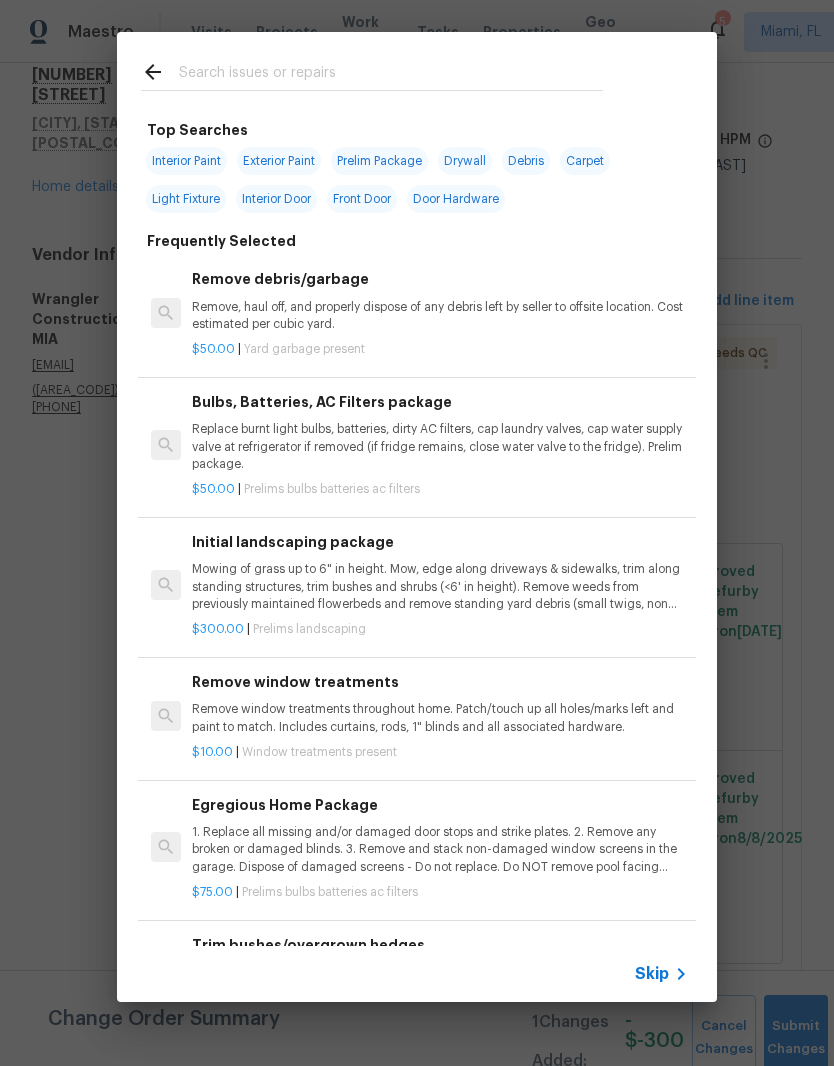 click at bounding box center [391, 75] 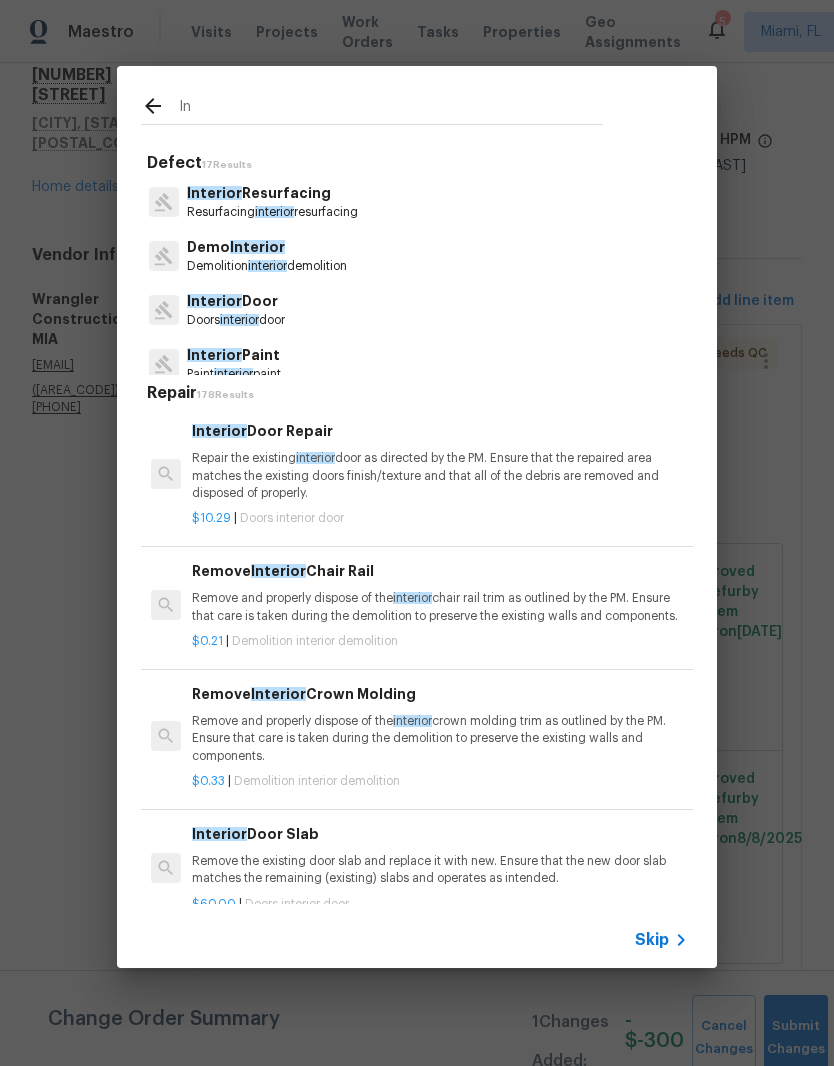 type on "I" 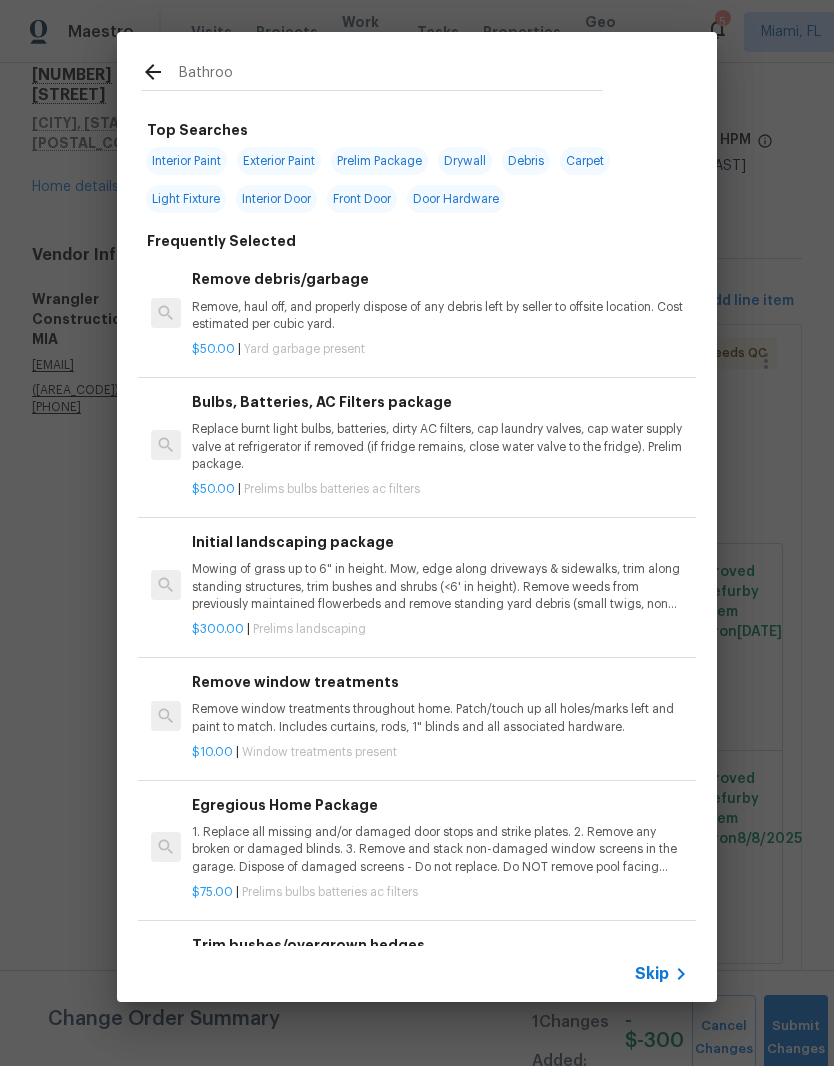 type on "Bathroom" 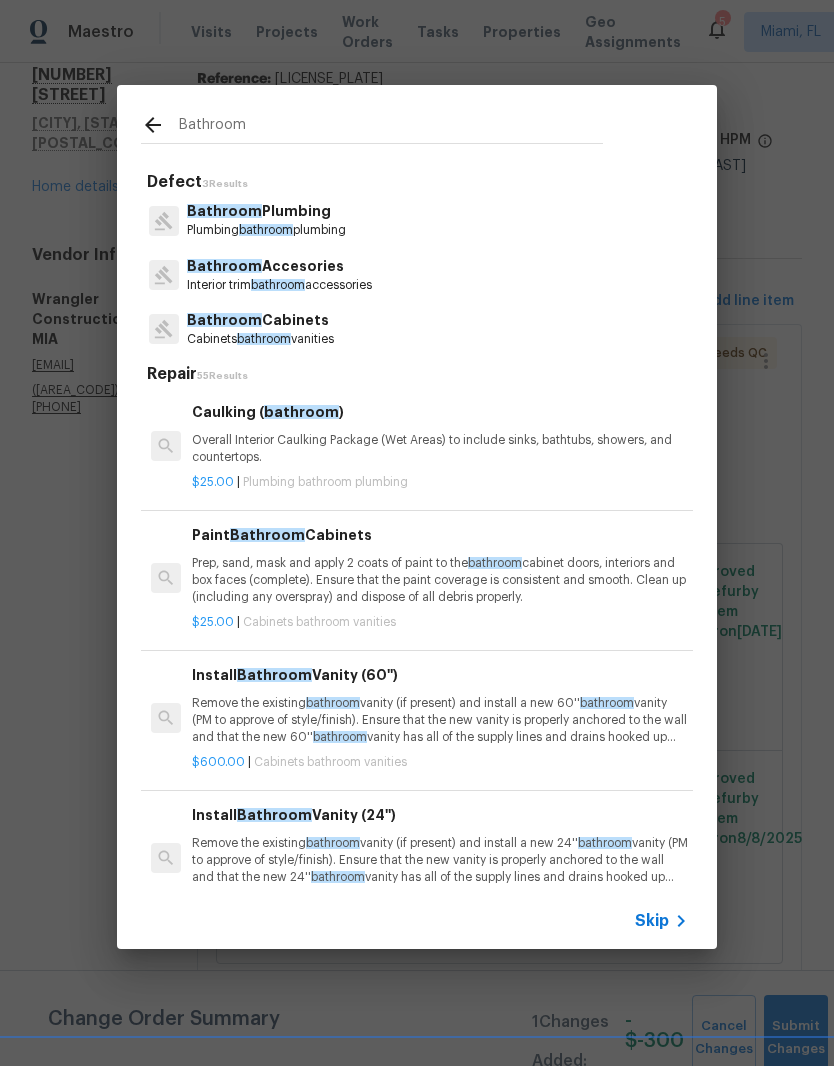 click on "Bathroom" at bounding box center (224, 266) 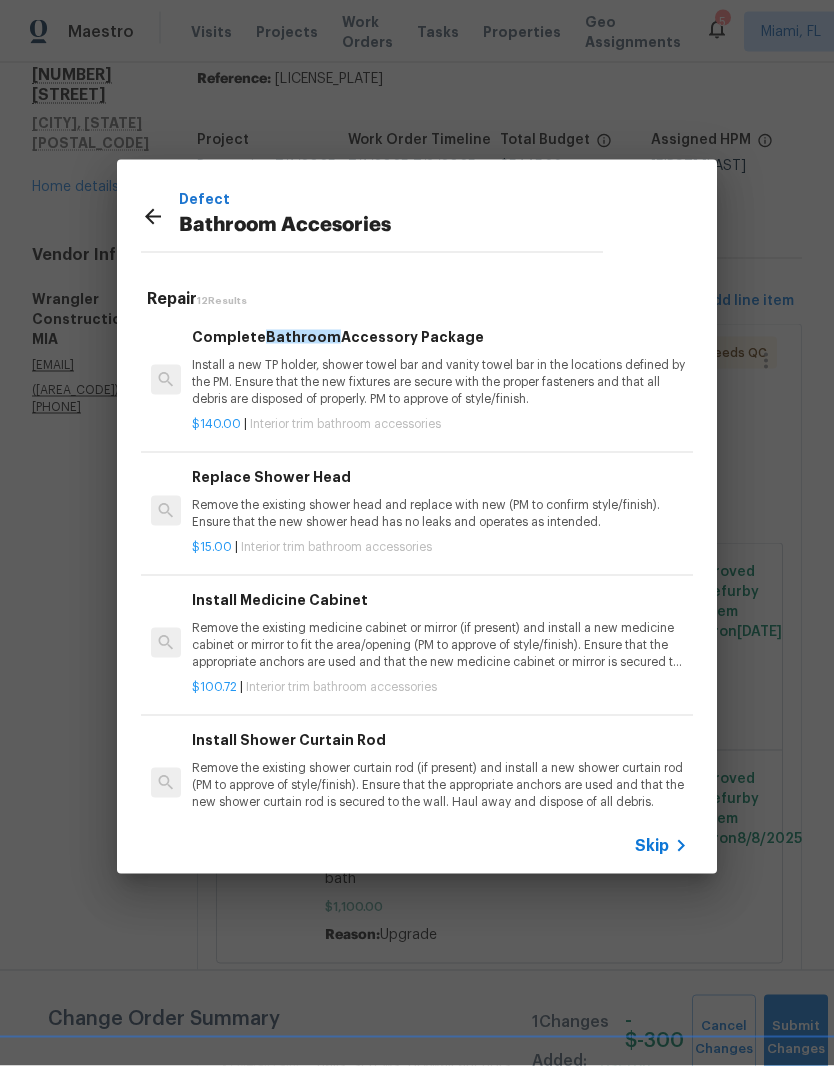 click on "Install a new TP holder, shower towel bar and vanity towel bar in the locations defined by the PM. Ensure that the new fixtures are secure with the proper fasteners and that all debris are disposed of properly. PM to approve of style/finish." at bounding box center (440, 382) 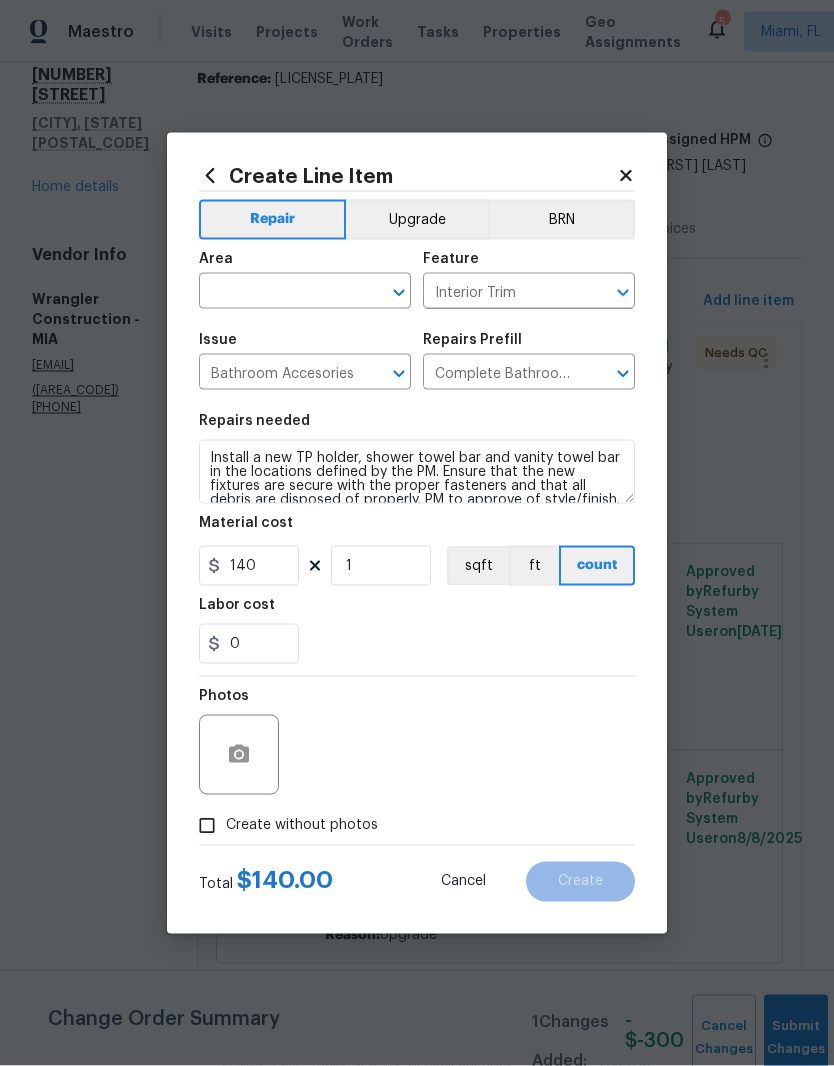 scroll, scrollTop: 3, scrollLeft: 0, axis: vertical 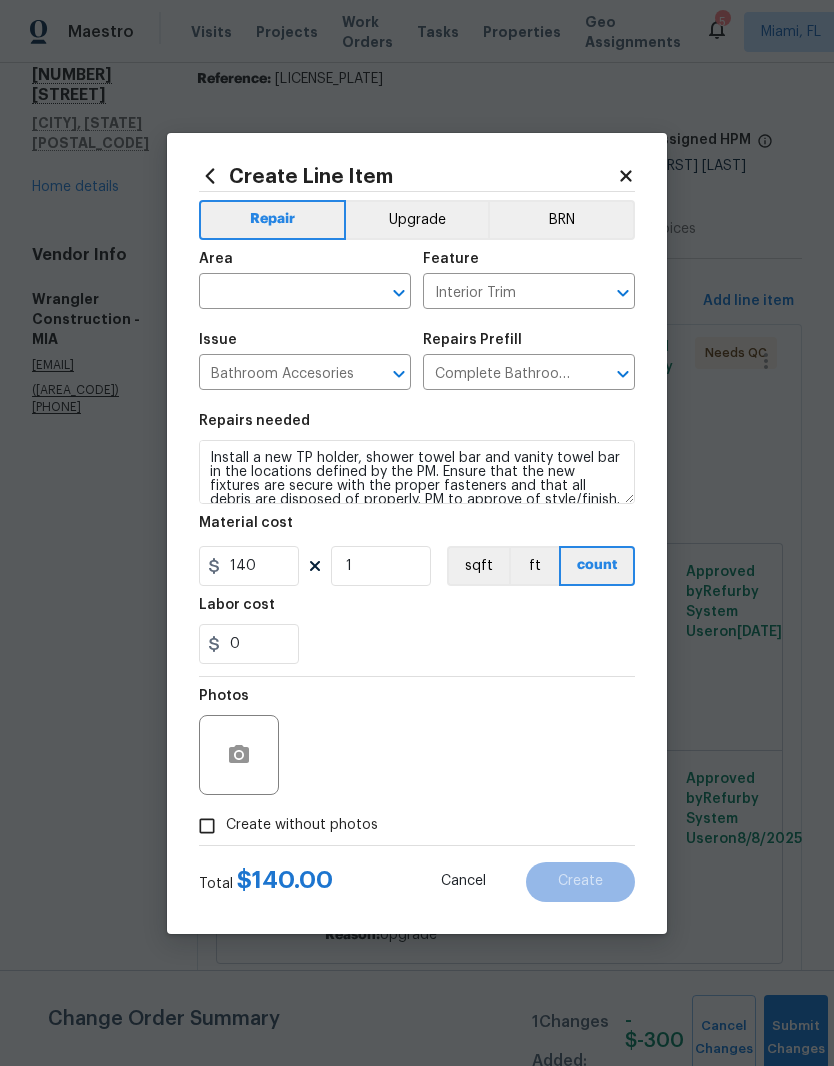 click at bounding box center [277, 293] 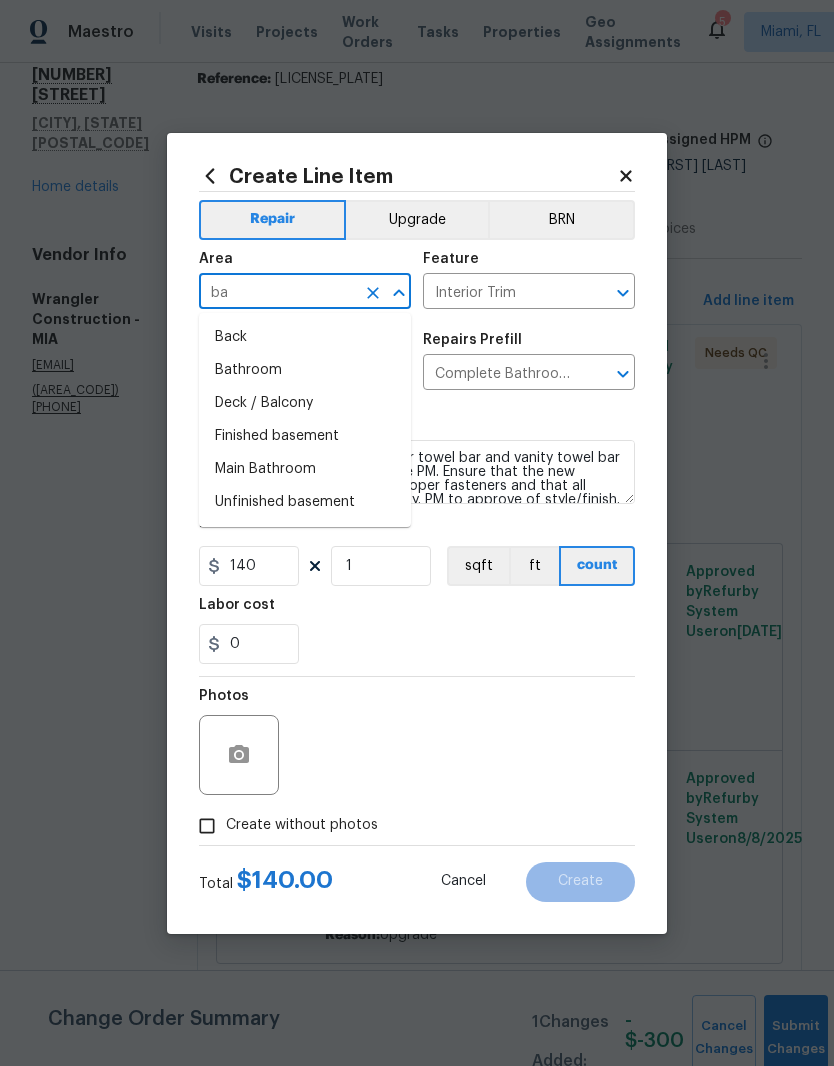 type on "b" 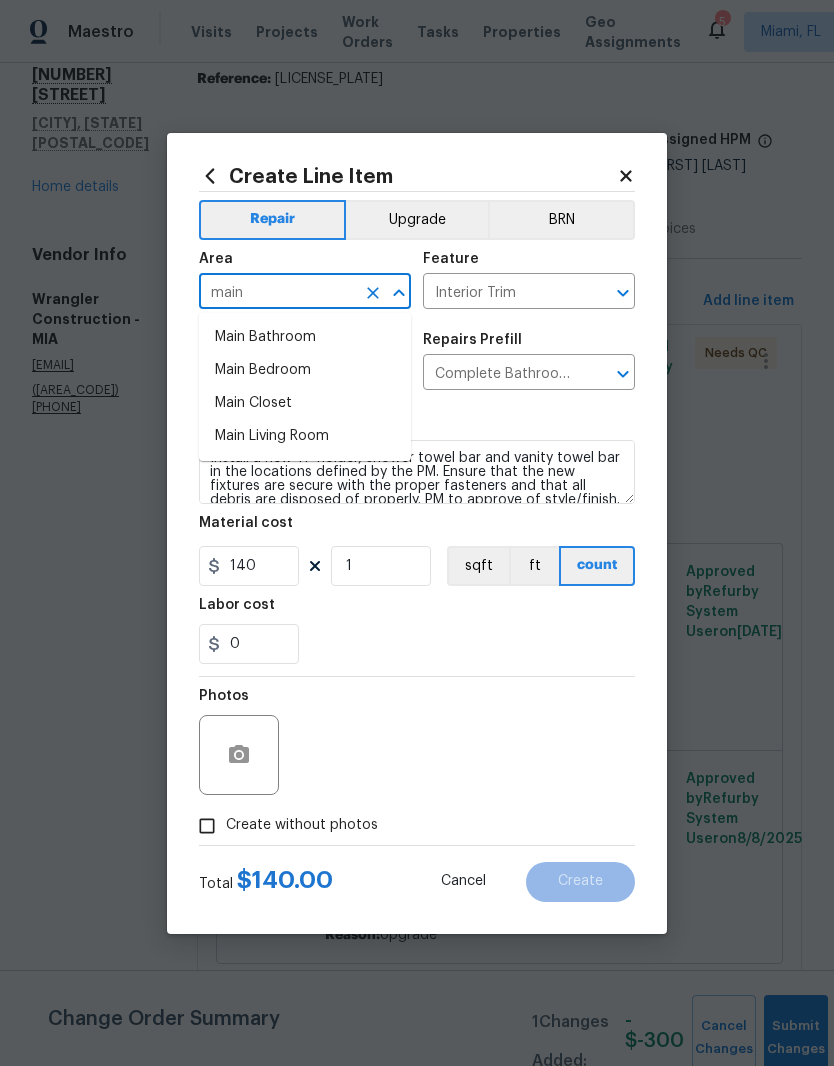 click on "Main Bathroom" at bounding box center (305, 337) 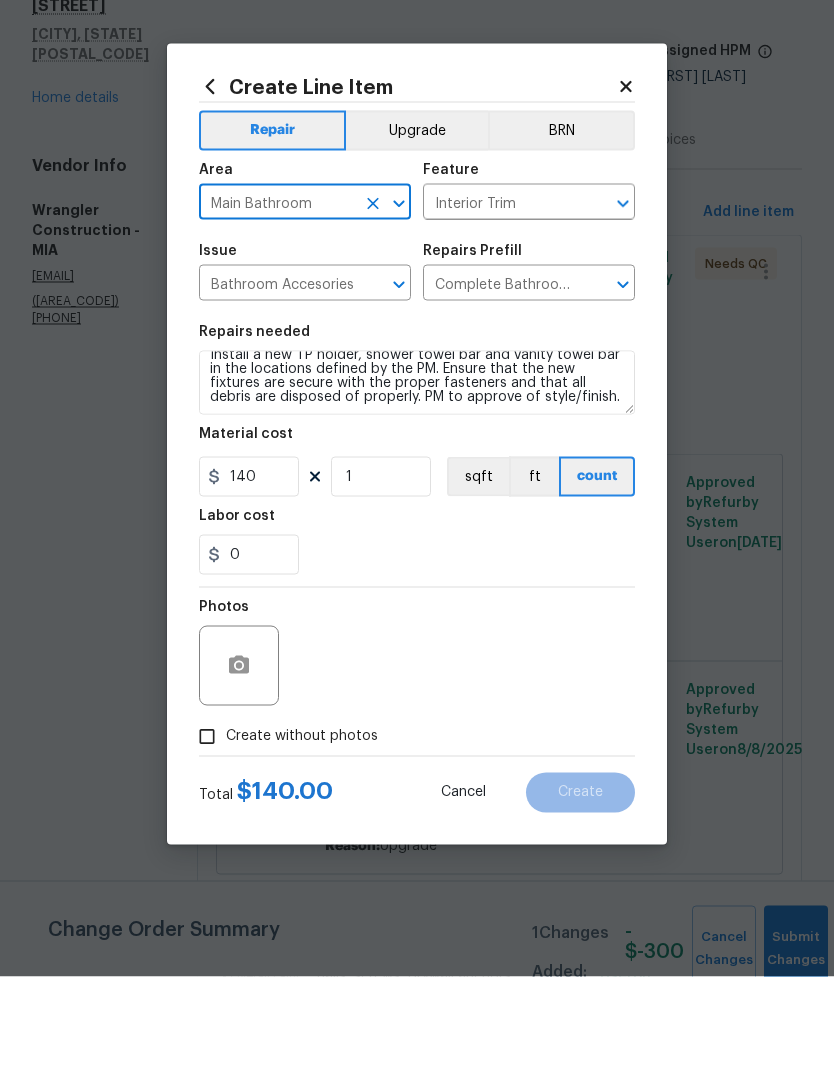 scroll, scrollTop: 14, scrollLeft: 0, axis: vertical 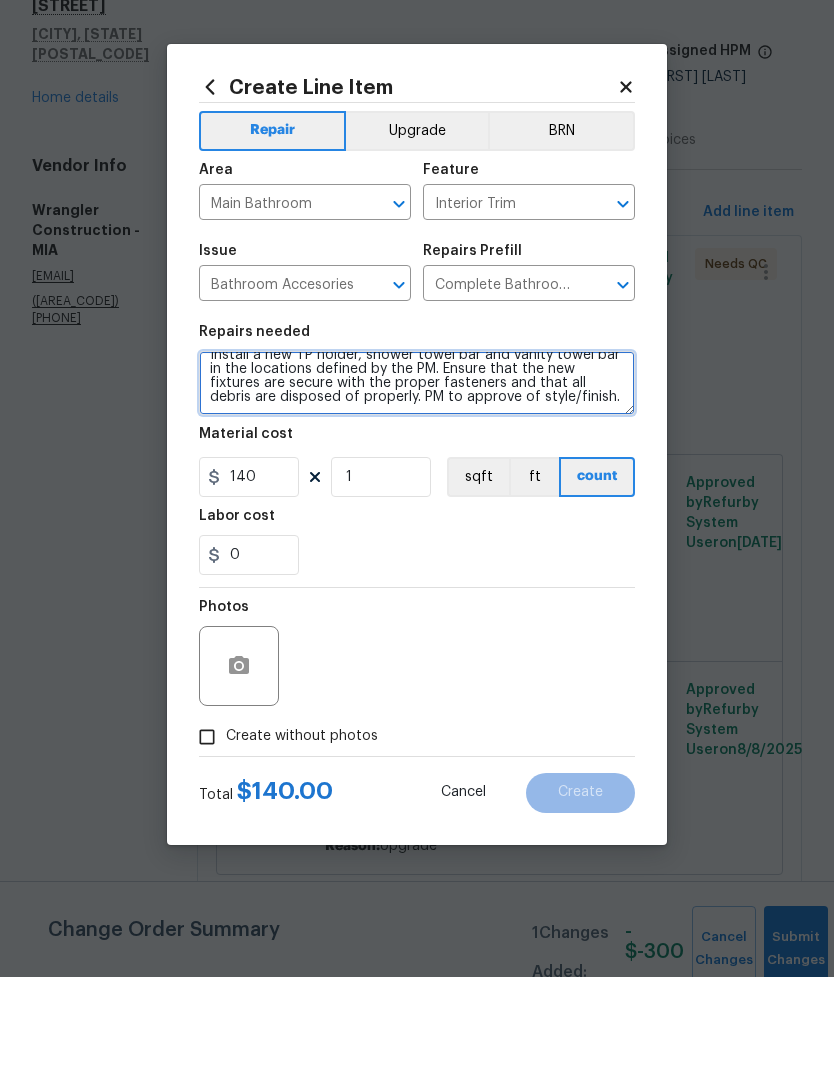 click on "Install a new TP holder, shower towel bar and vanity towel bar in the locations defined by the PM. Ensure that the new fixtures are secure with the proper fasteners and that all debris are disposed of properly. PM to approve of style/finish." at bounding box center (417, 472) 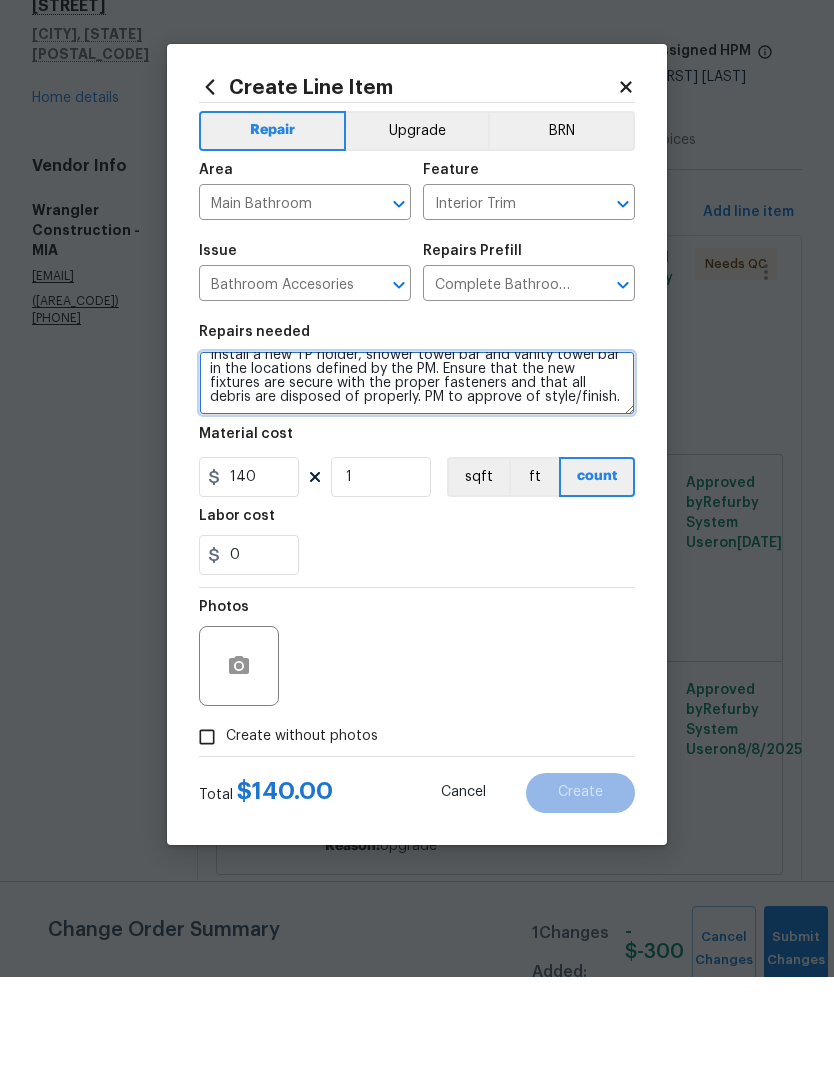 paste on "Upgrades to the [PROPERTY_ID] where approved: Budget👇🏼
Market
[CITY]
Escalation Reason
Sala recommendations :
Instead of painting countertop and cabinet- Recommendation- Replace vanity and top (granite)
Total $1100
Instead of painting double vanity and top in Main Bath-Replace vanity and top (granite)
Total $2200
Additional recommendations upstairs main bathroom. two modern light fixtures,   two mirrors, replace faucets and accessories in same finish.
Total $980
Additional recommendations upstairs guest bathroom. two modern light fixtures,   two mirrors, replace faucets and accessories in same finish.
Total $980" 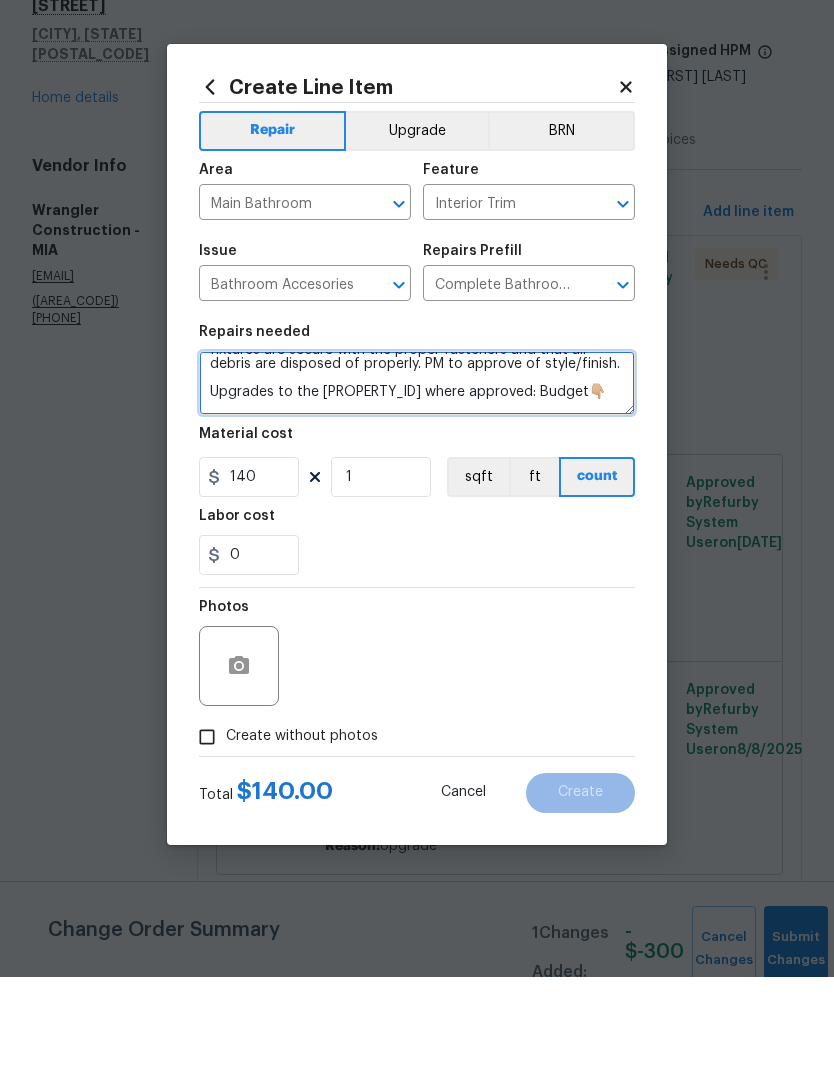scroll, scrollTop: 476, scrollLeft: 0, axis: vertical 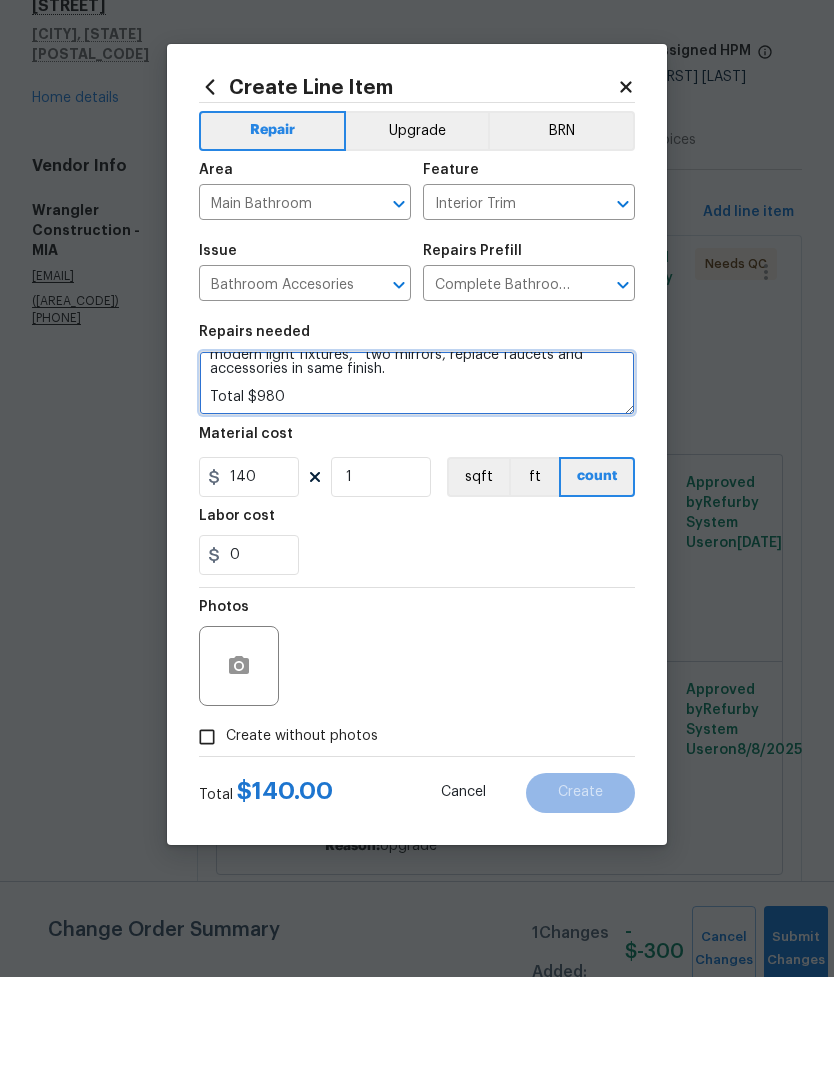 type on "Install a new TP holder, shower towel bar and vanity towel bar in the locations defined by the PM. Ensure that the new fixtures are secure with the proper fasteners and that all debris are disposed of properly. PM to approve of style/finish.
Upgrades to the [PROPERTY_ID] where approved: Budget👇🏼
Market
[CITY]
Escalation Reason
Sala recommendations :
Instead of painting countertop and cabinet- Recommendation- Replace vanity and top (granite)
Total $1100
Instead of painting double vanity and top in Main Bath-Replace vanity and top (granite)
Total $2200
Additional recommendations upstairs main bathroom. two modern light fixtures,   two mirrors, replace faucets and accessories in same finish.
Total $980
Additional recommendations upstairs guest bathroom. two modern light fixtures,   two mirrors, replace faucets and accessories in same finish.
Total $980" 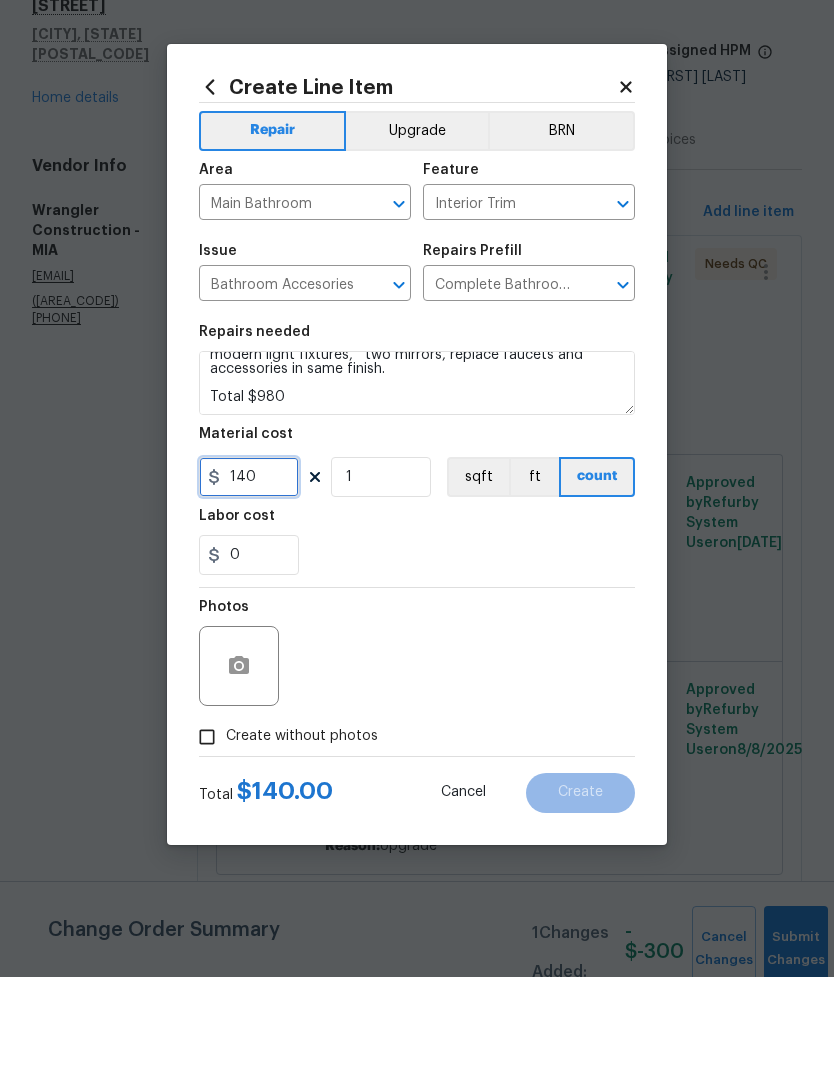 click on "140" at bounding box center [249, 566] 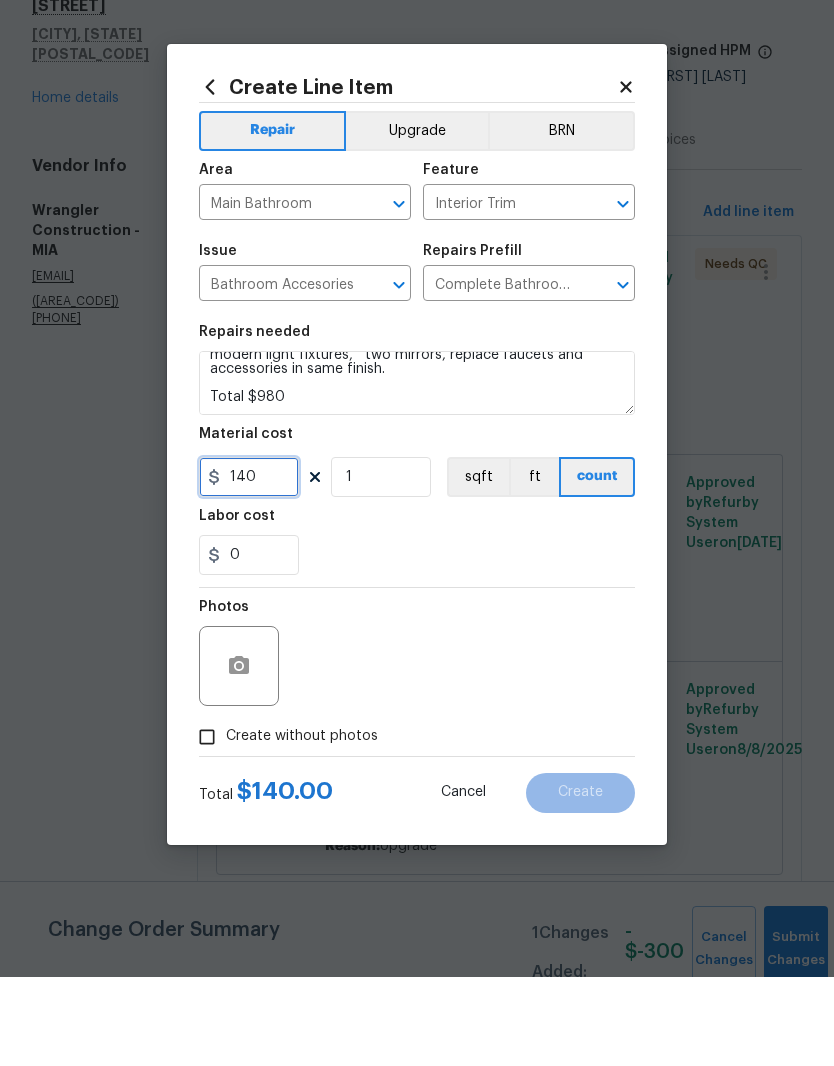 click on "140" at bounding box center (249, 566) 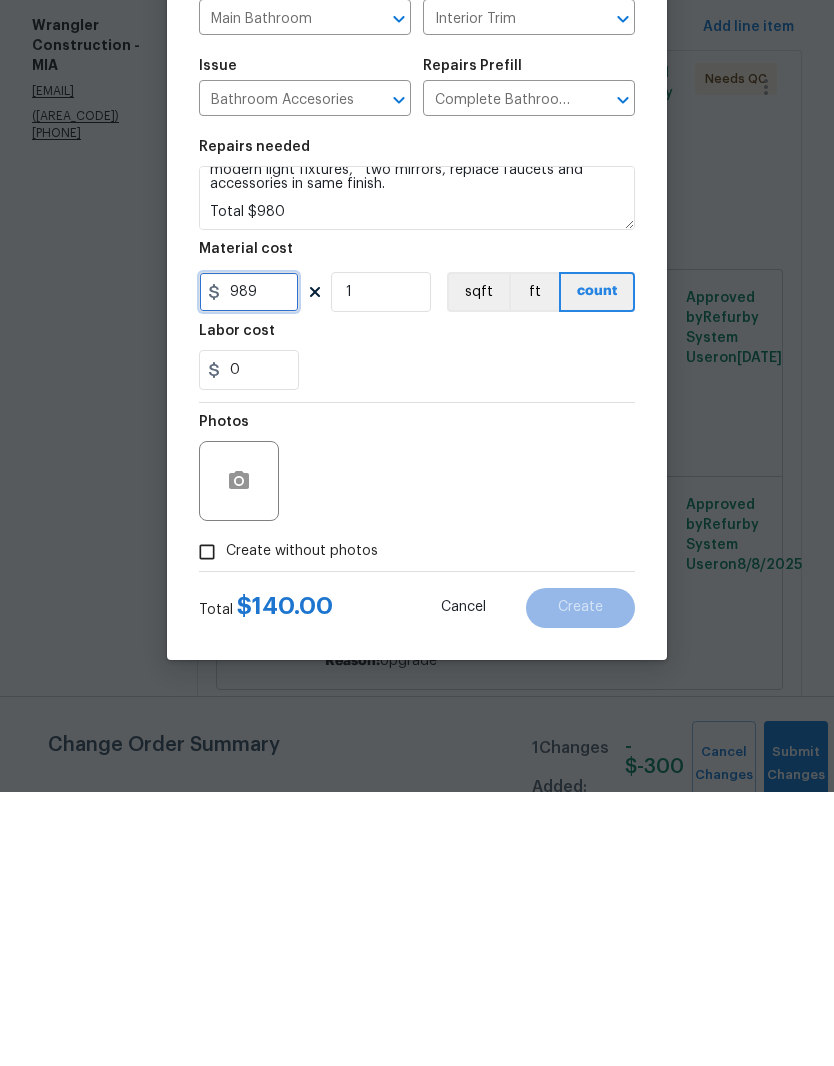 type on "989" 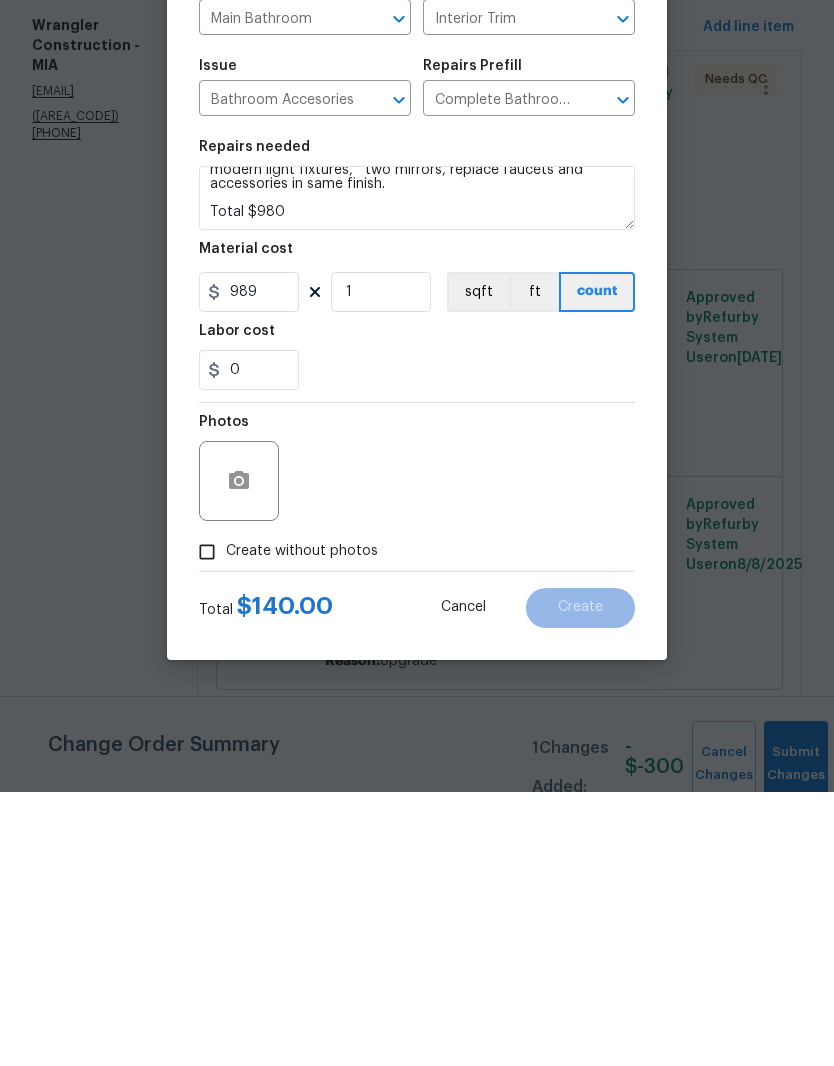 click on "Create without photos" at bounding box center (207, 826) 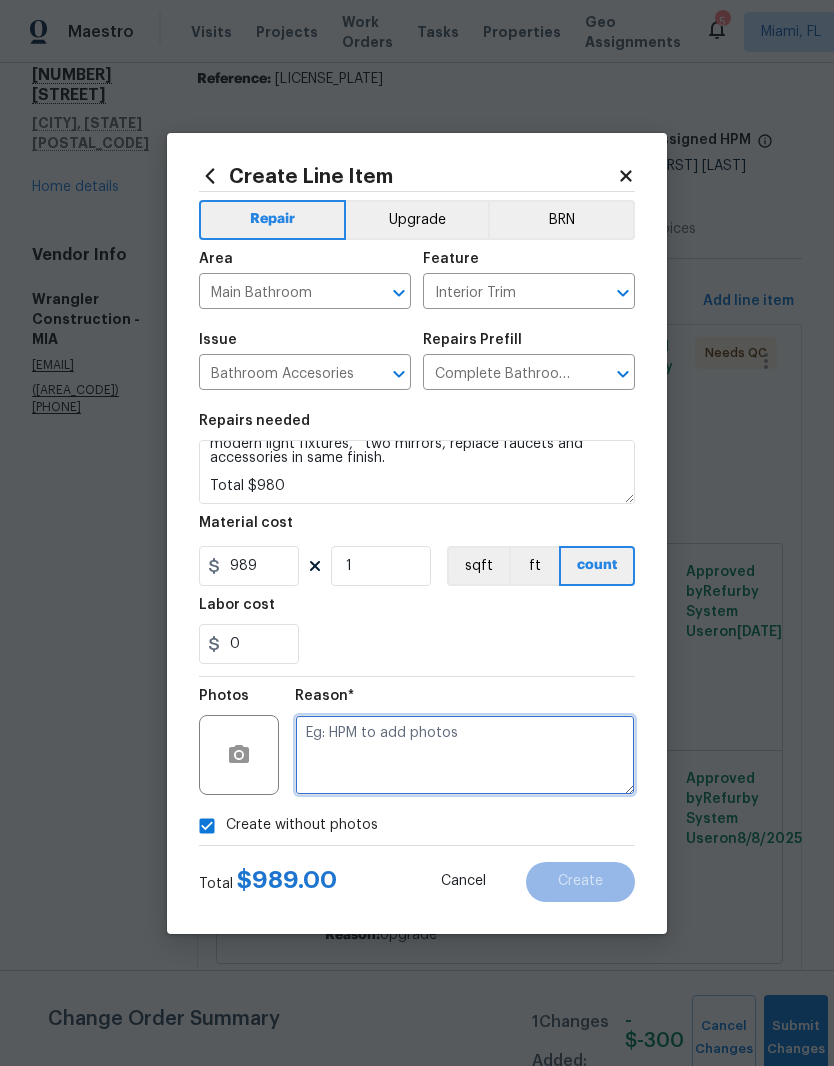 click at bounding box center (465, 755) 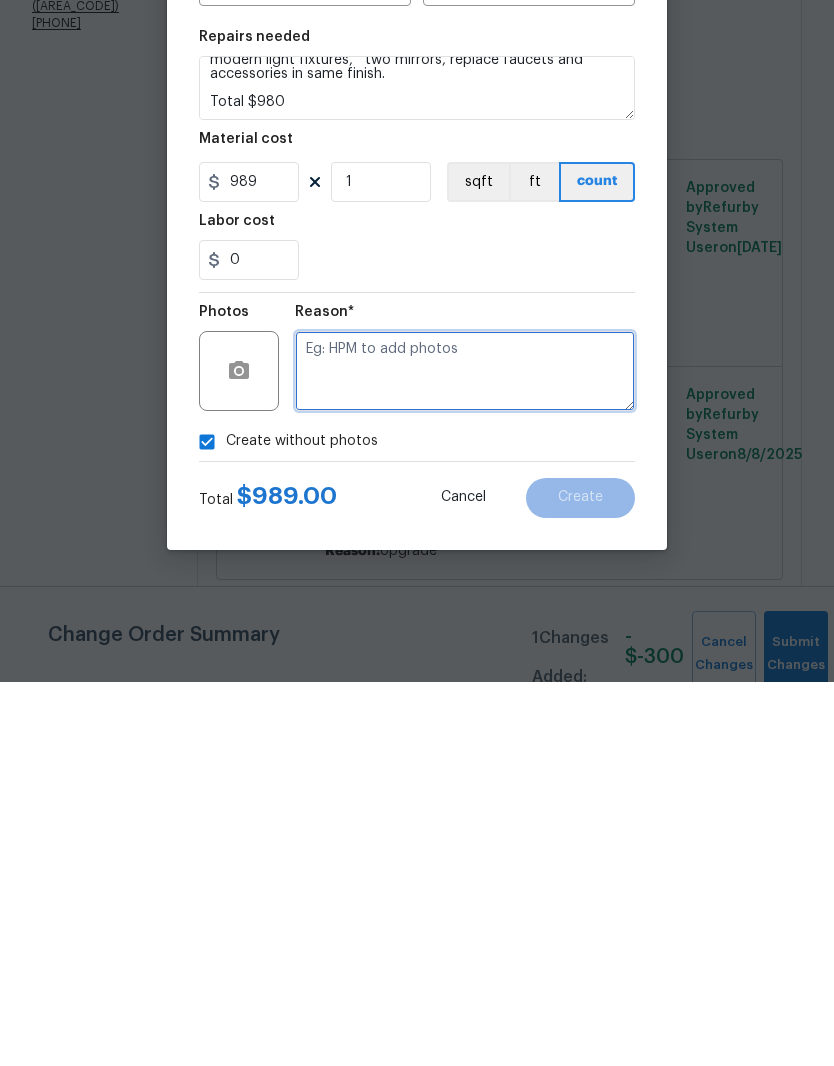 type on "U" 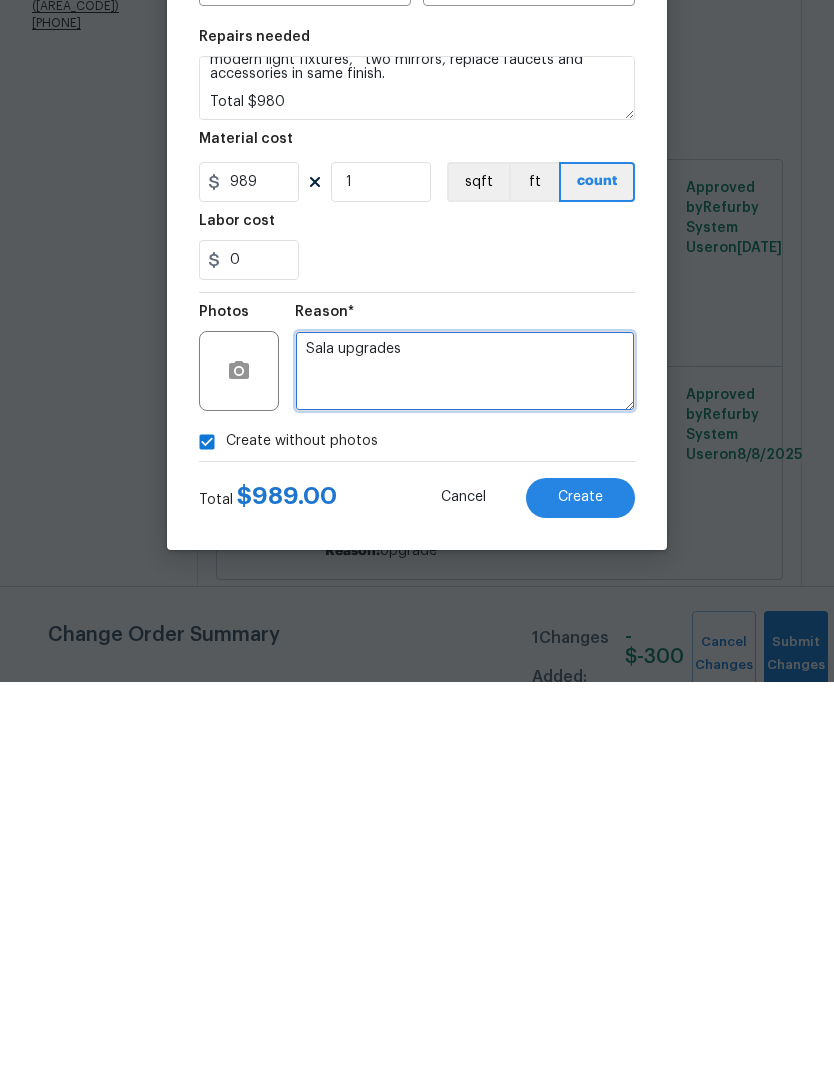 type on "Sala upgrades" 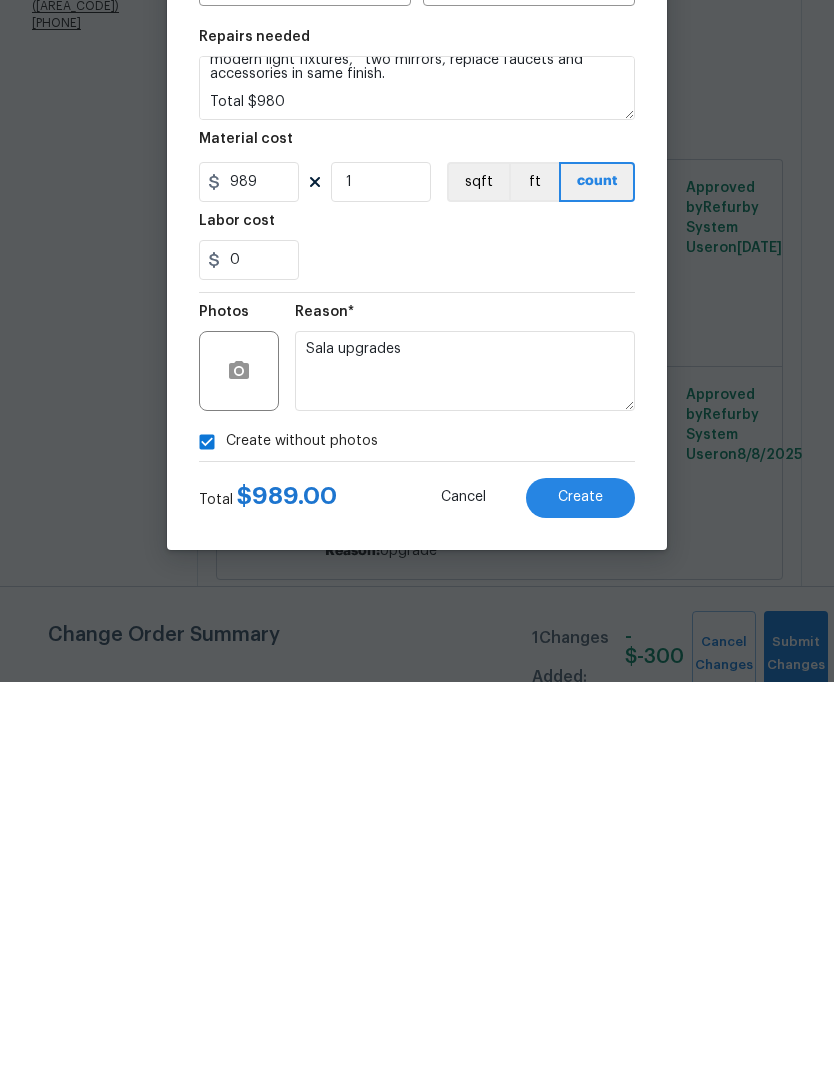 click on "Create" at bounding box center (580, 881) 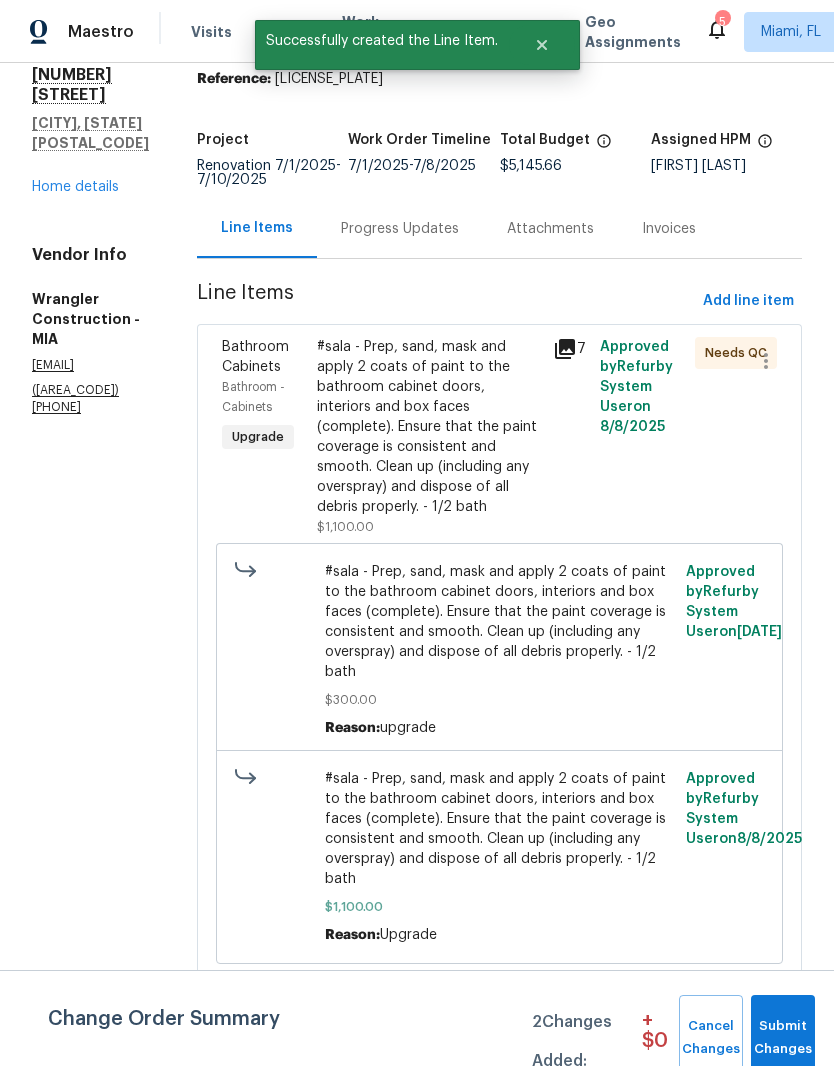 scroll, scrollTop: 0, scrollLeft: 0, axis: both 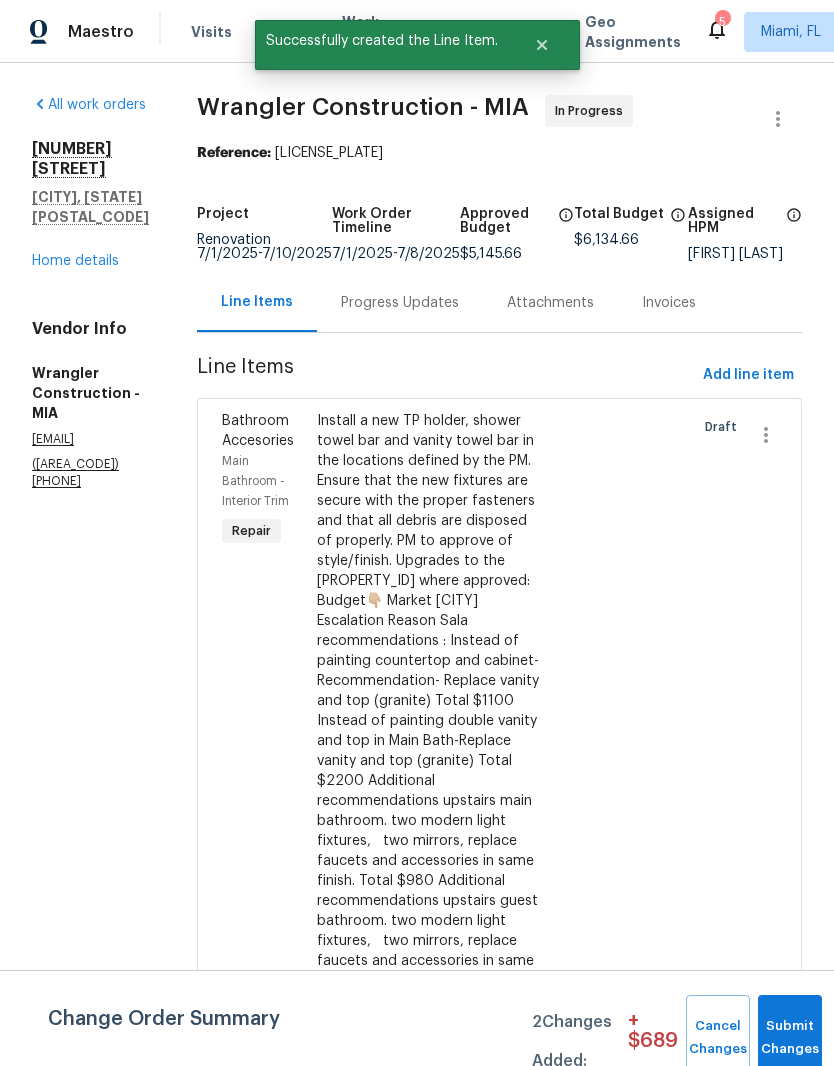 click on "Submit Changes" at bounding box center [790, 1038] 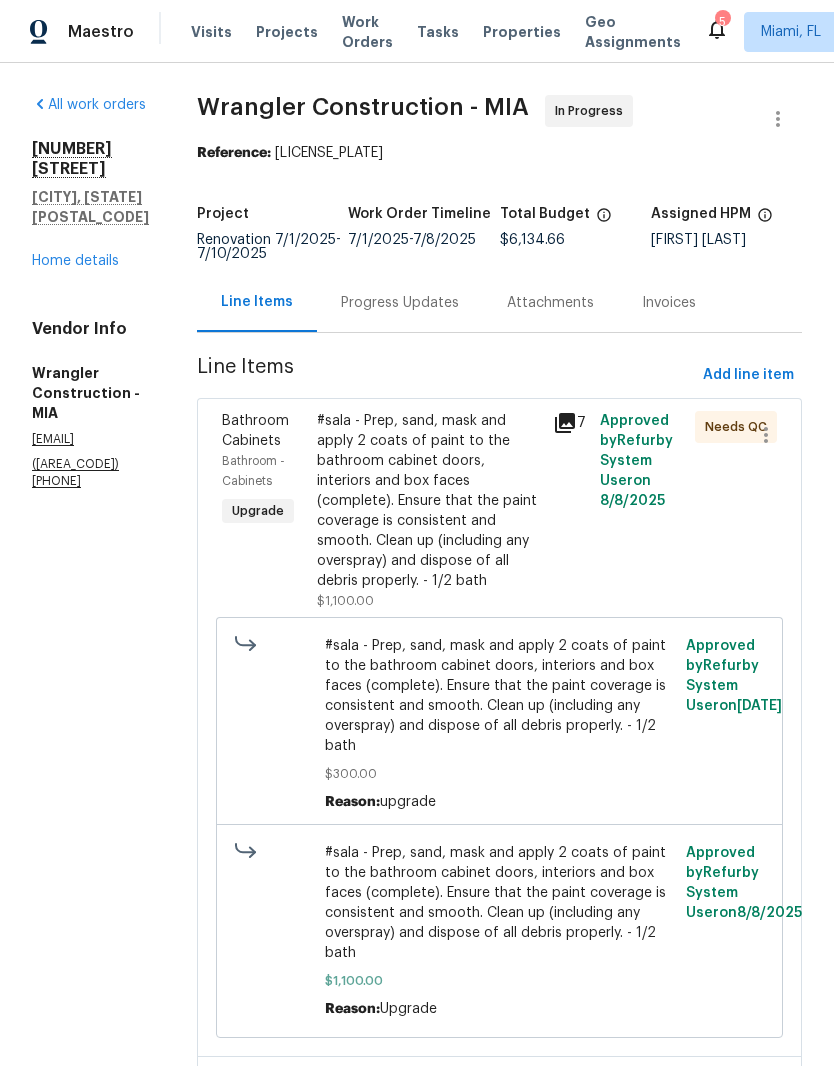 scroll, scrollTop: 0, scrollLeft: 0, axis: both 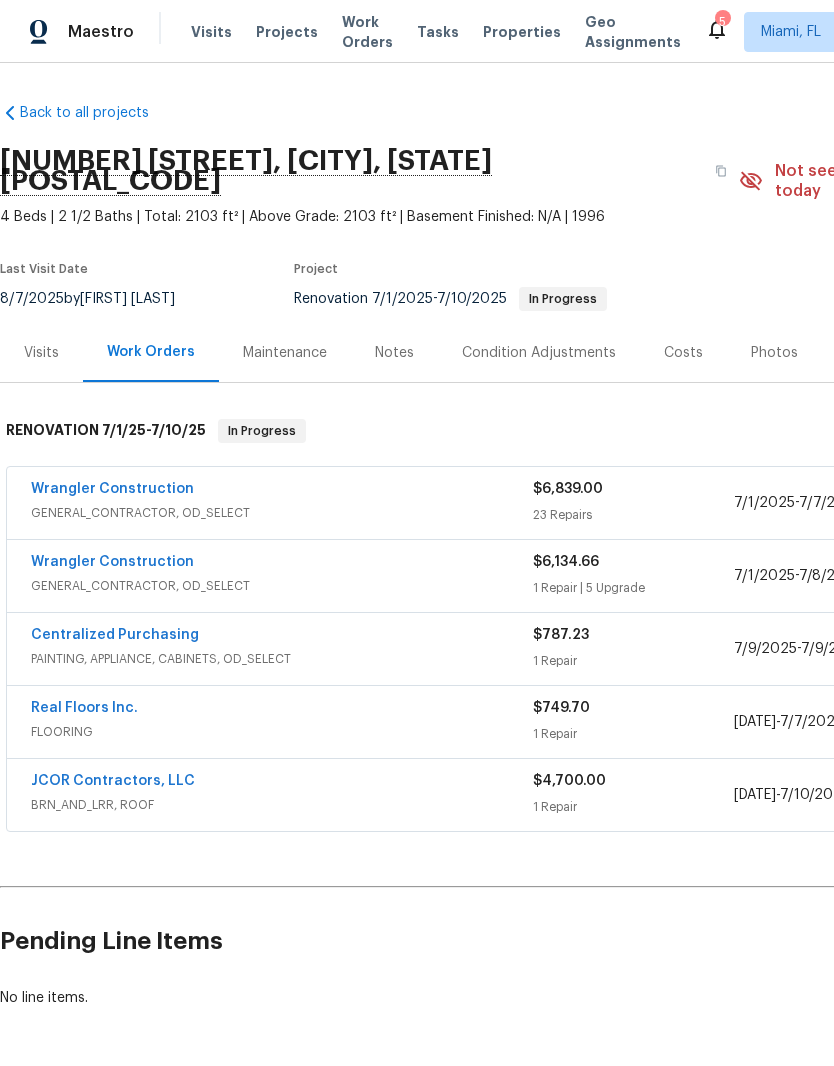 click on "Costs" at bounding box center (683, 353) 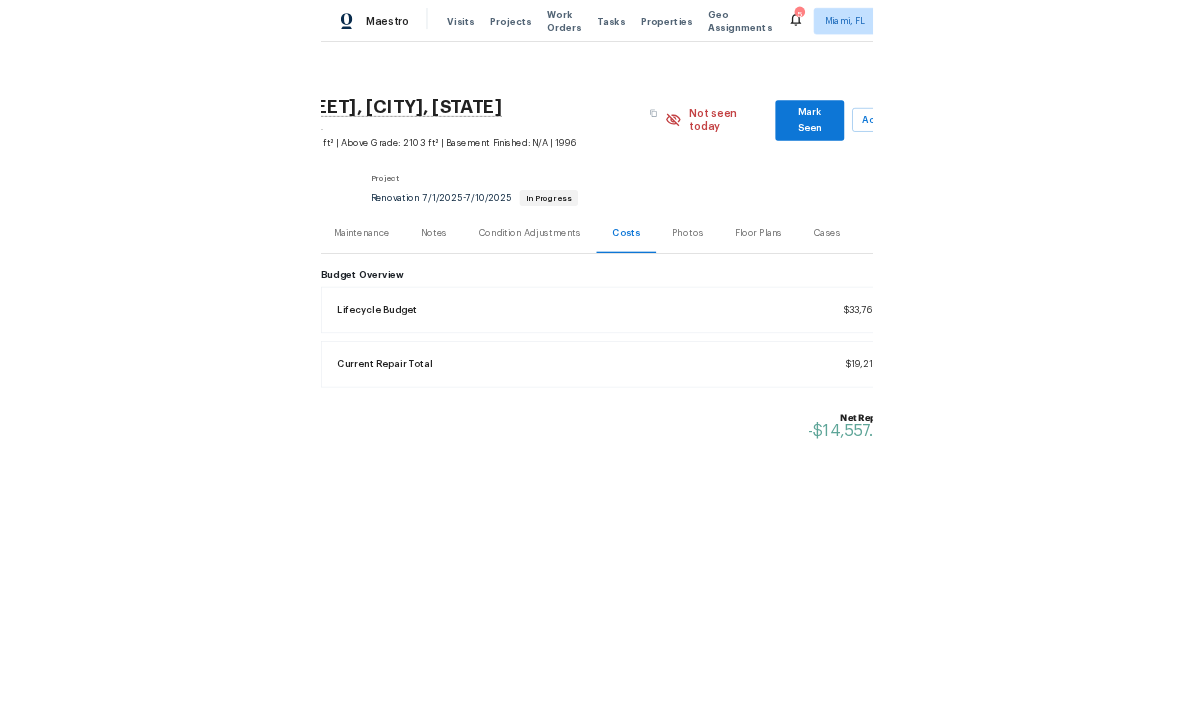 scroll, scrollTop: 0, scrollLeft: 220, axis: horizontal 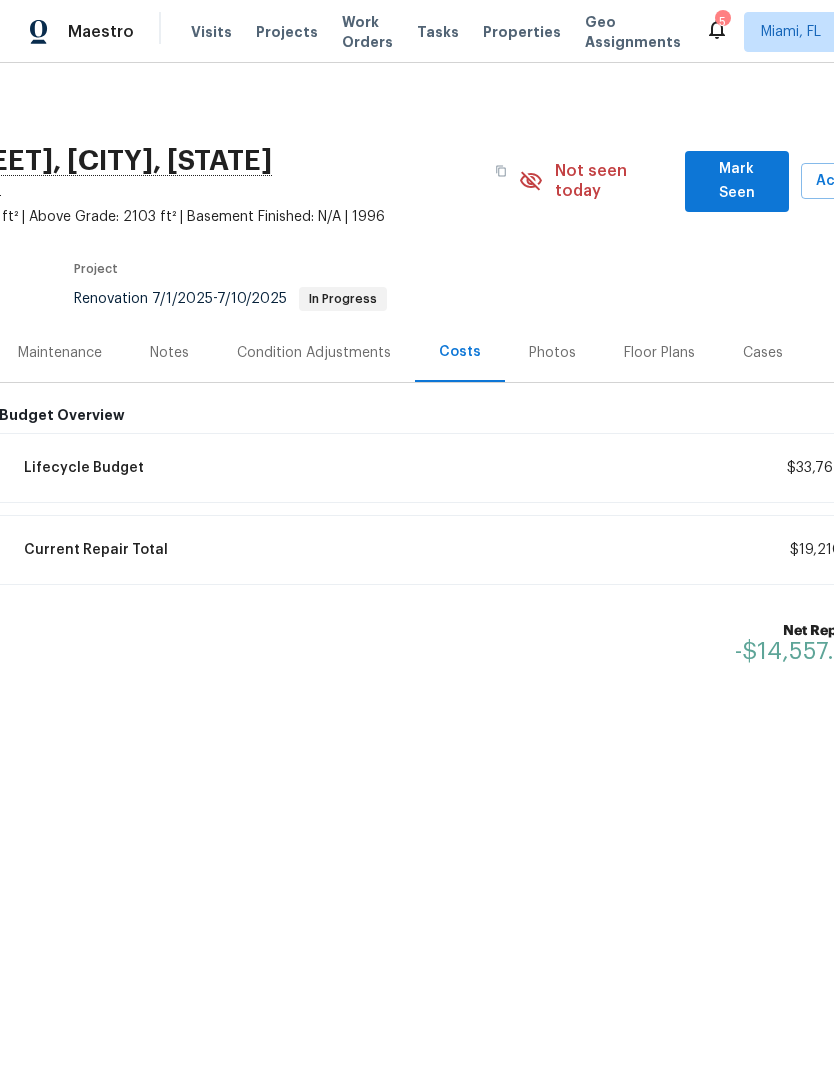 click on "Photos" at bounding box center (552, 353) 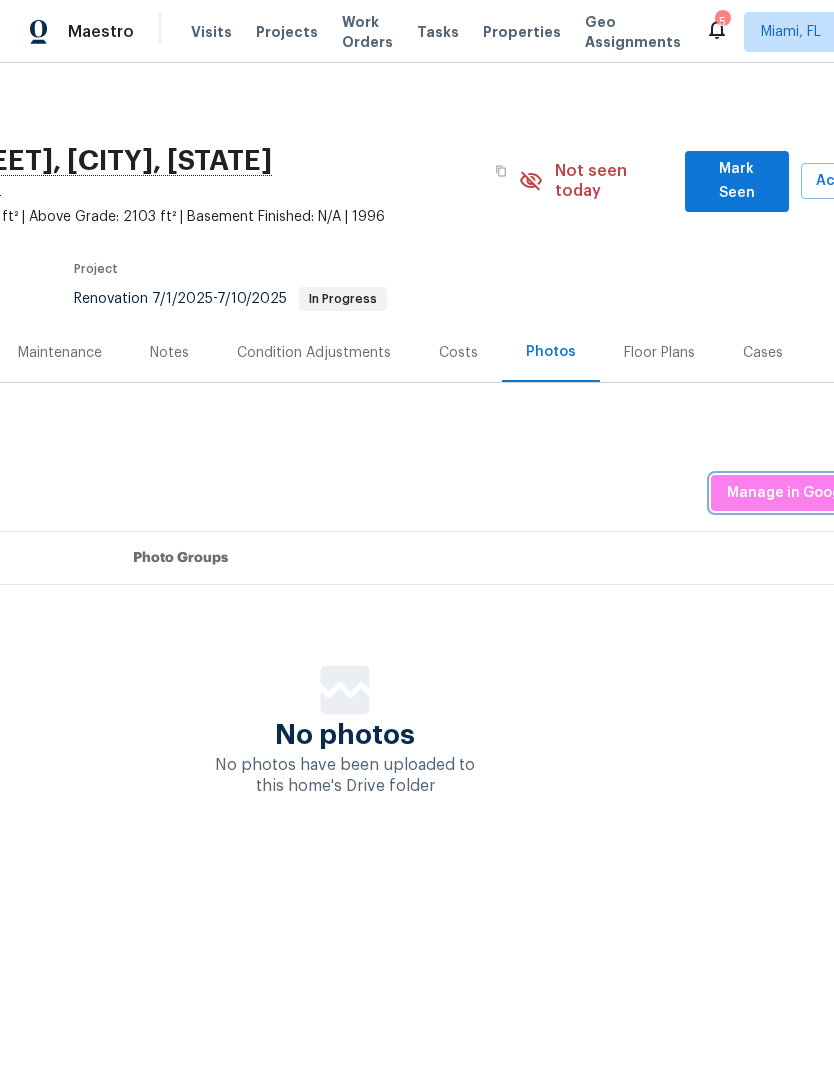 click on "Manage in Google Drive" at bounding box center [810, 493] 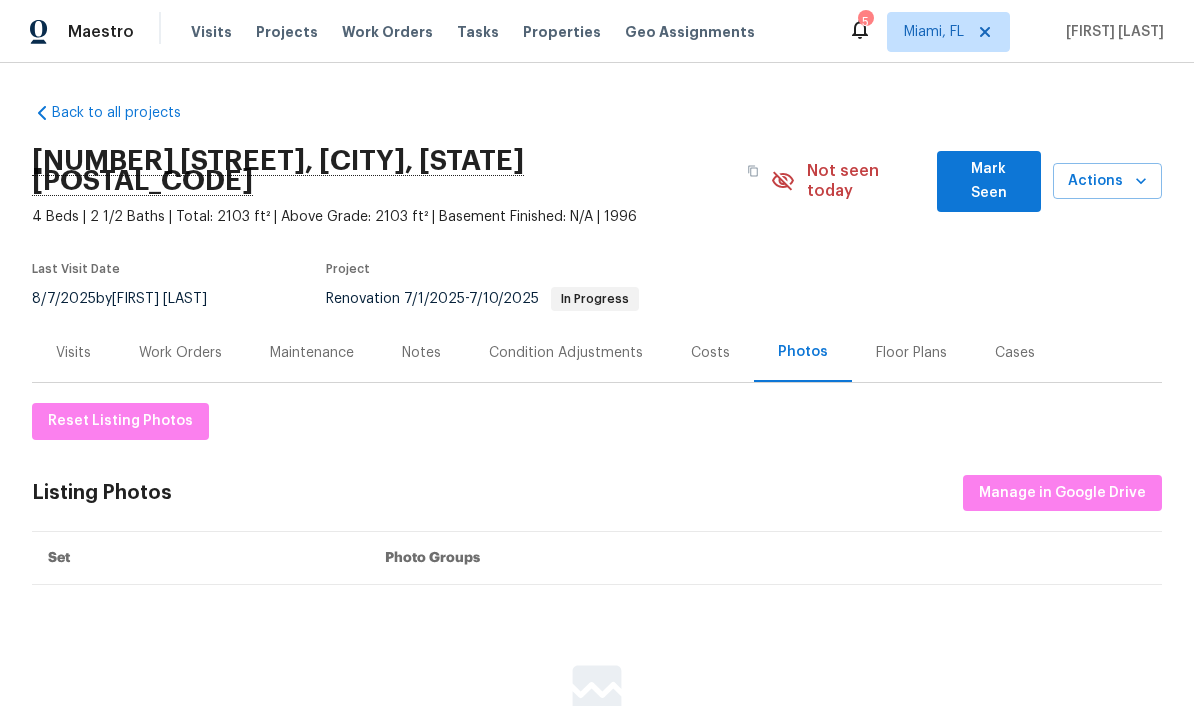 scroll, scrollTop: 0, scrollLeft: 0, axis: both 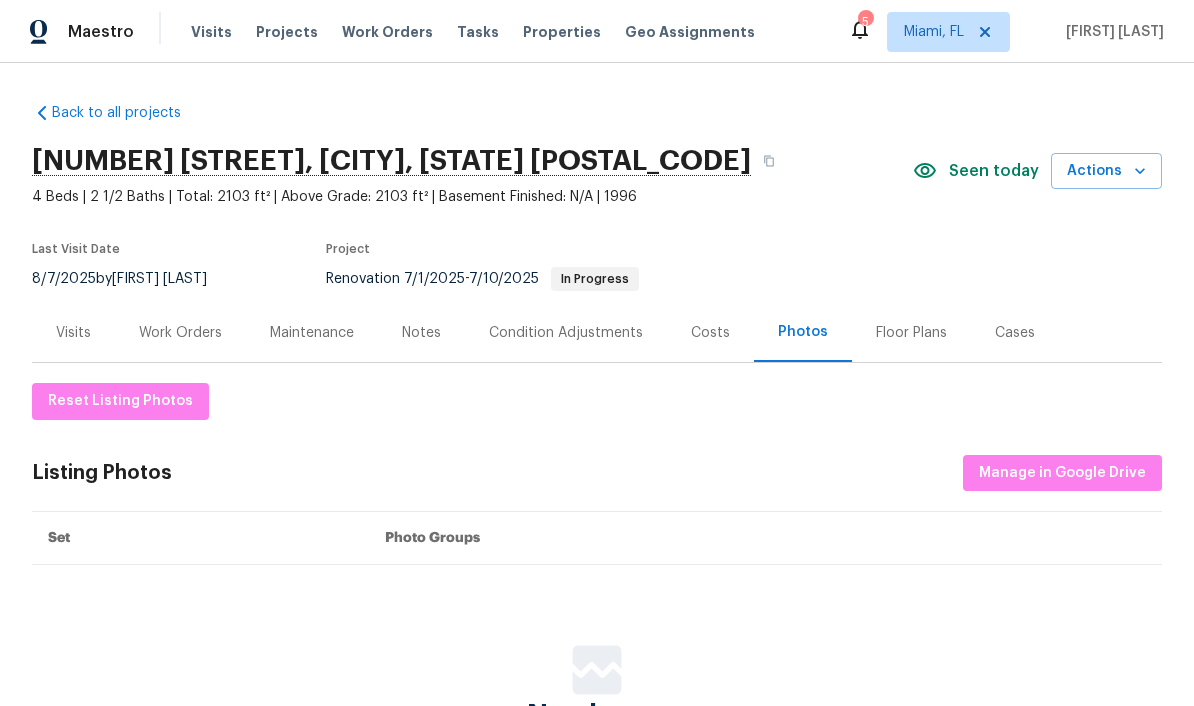 click 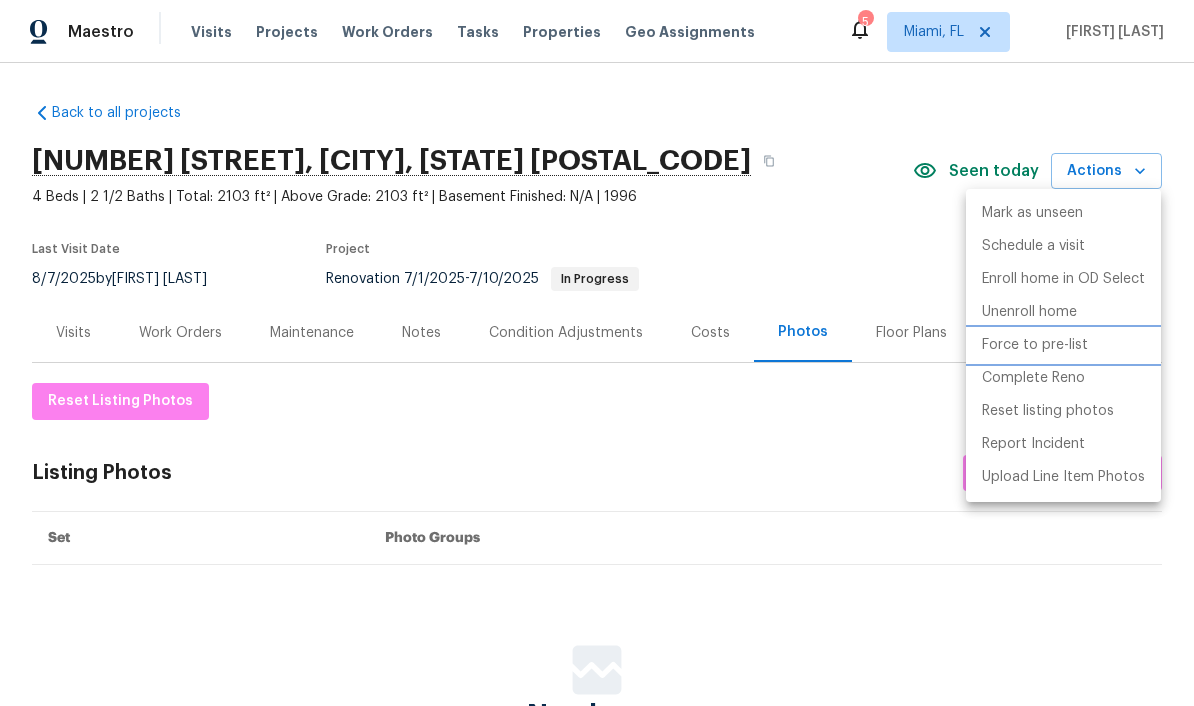 click on "Force to pre-list" at bounding box center (1035, 345) 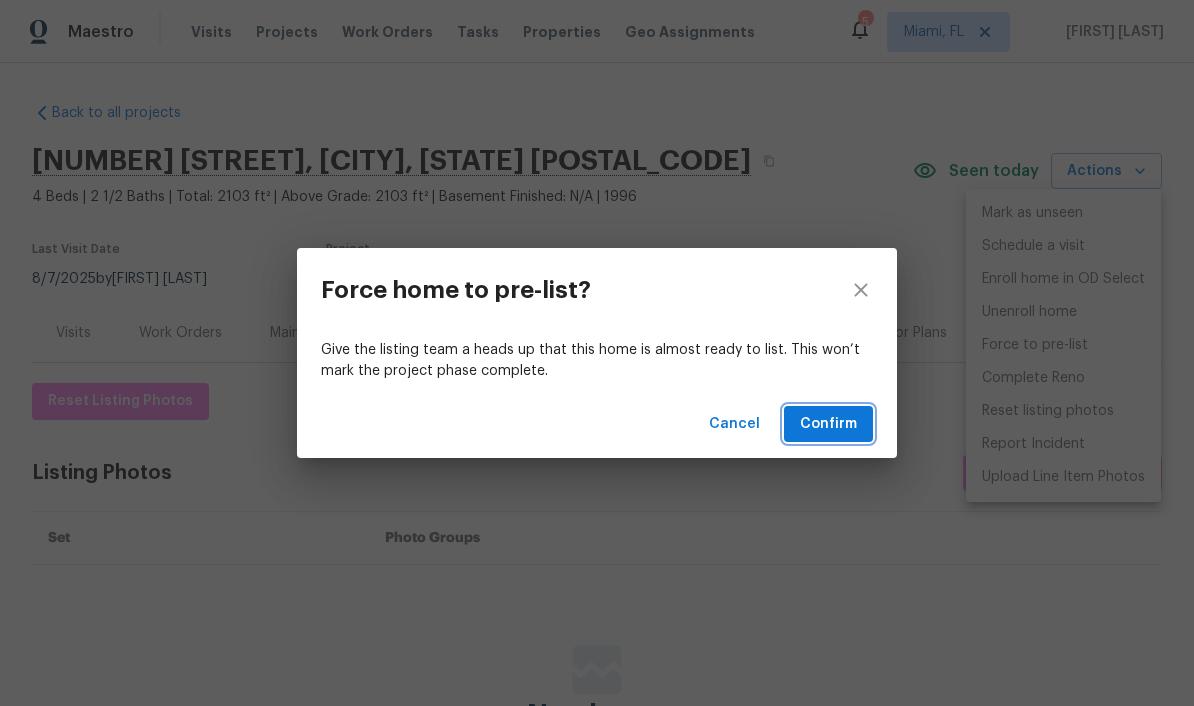 click on "Confirm" at bounding box center [828, 424] 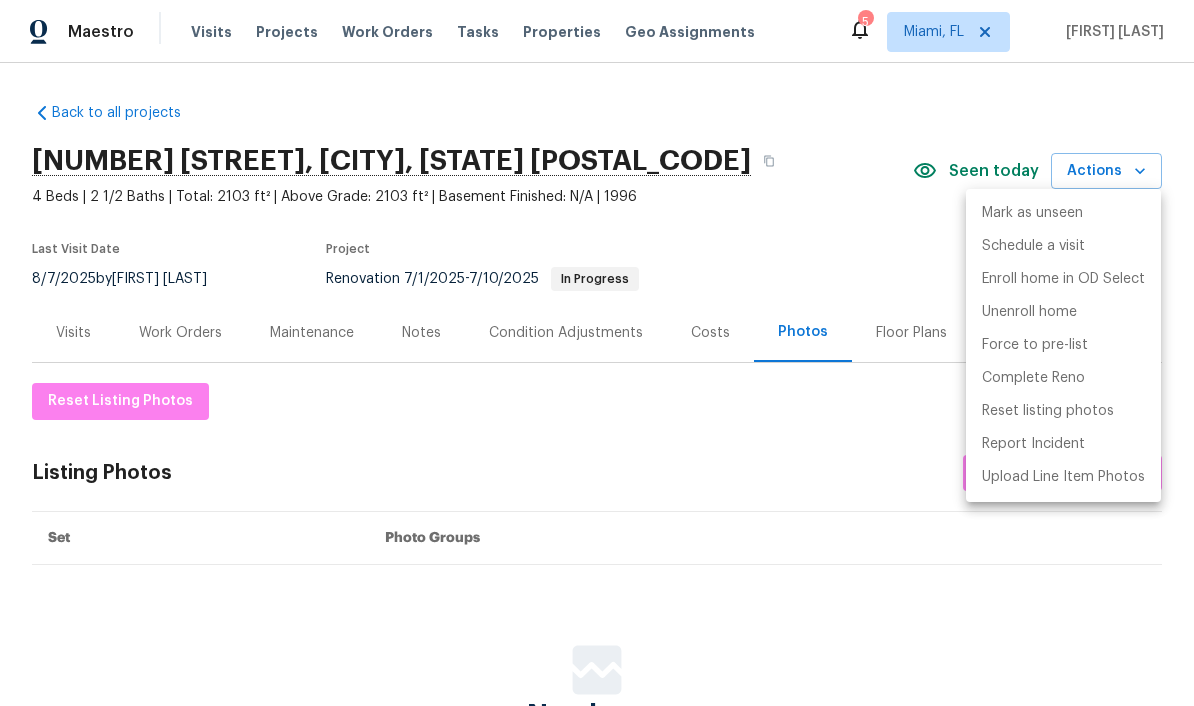 click at bounding box center (597, 353) 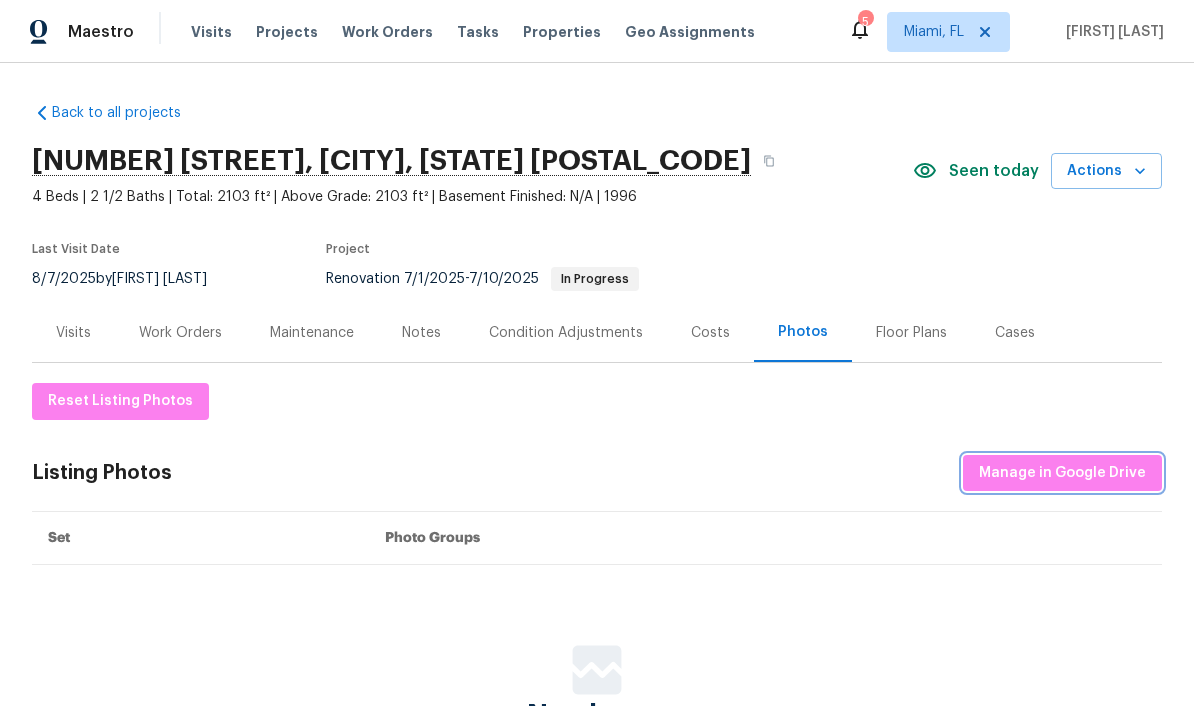 click on "Manage in Google Drive" at bounding box center [1062, 473] 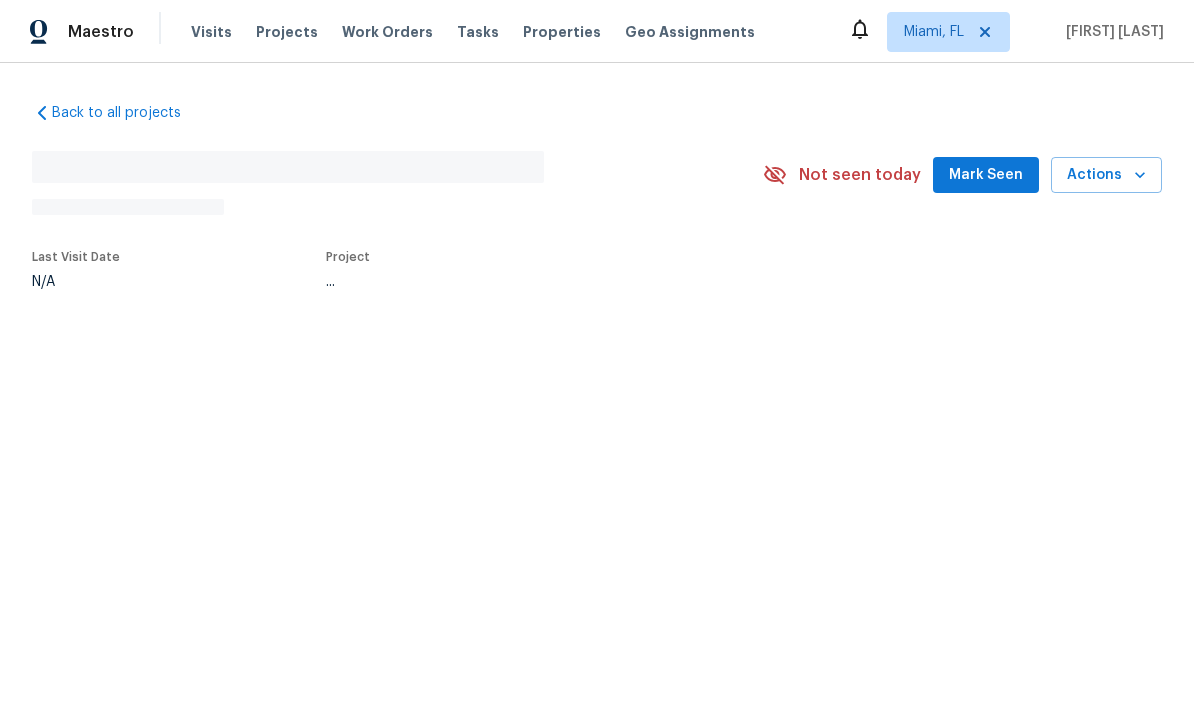 scroll, scrollTop: 0, scrollLeft: 0, axis: both 